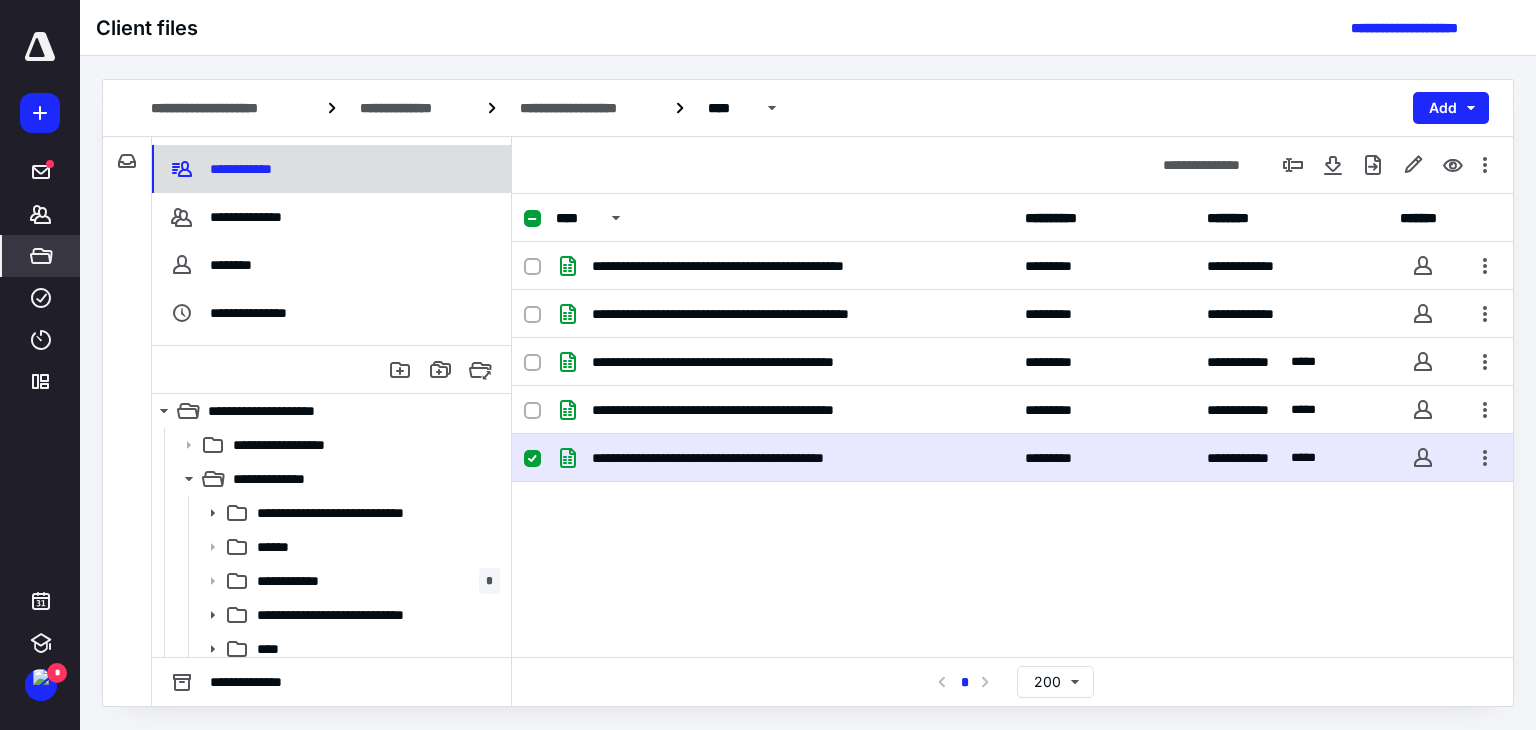 scroll, scrollTop: 0, scrollLeft: 0, axis: both 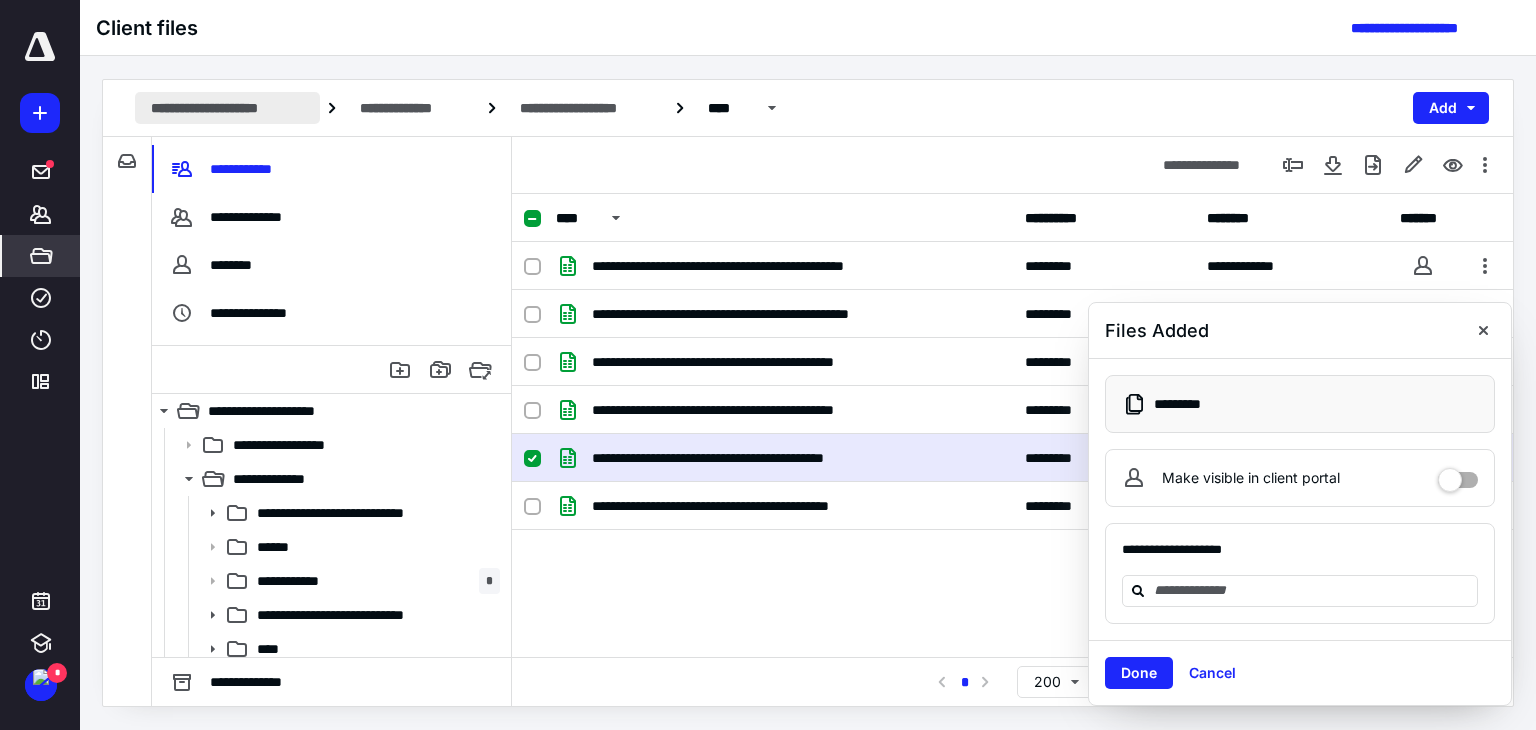 click on "**********" at bounding box center [227, 108] 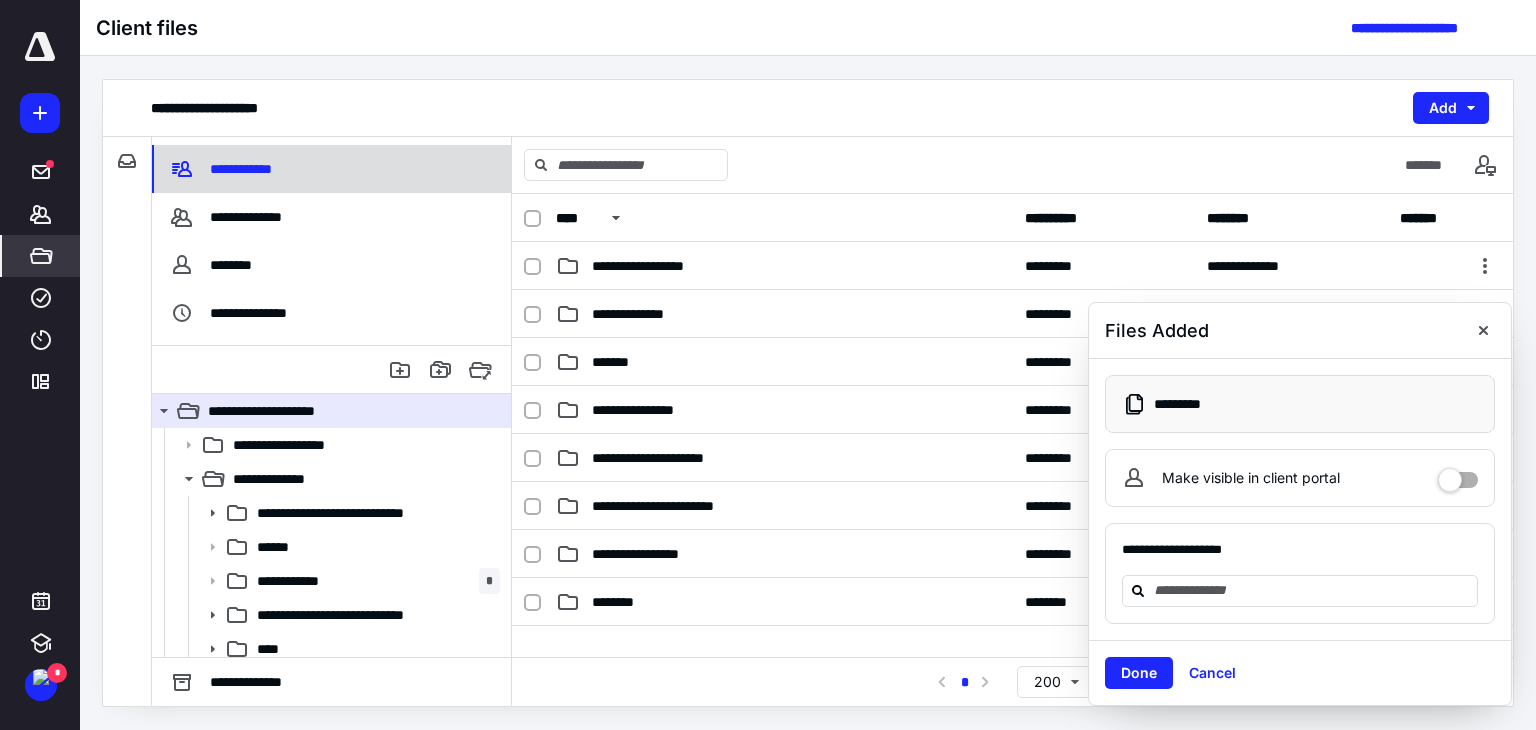click on "**********" at bounding box center (224, 169) 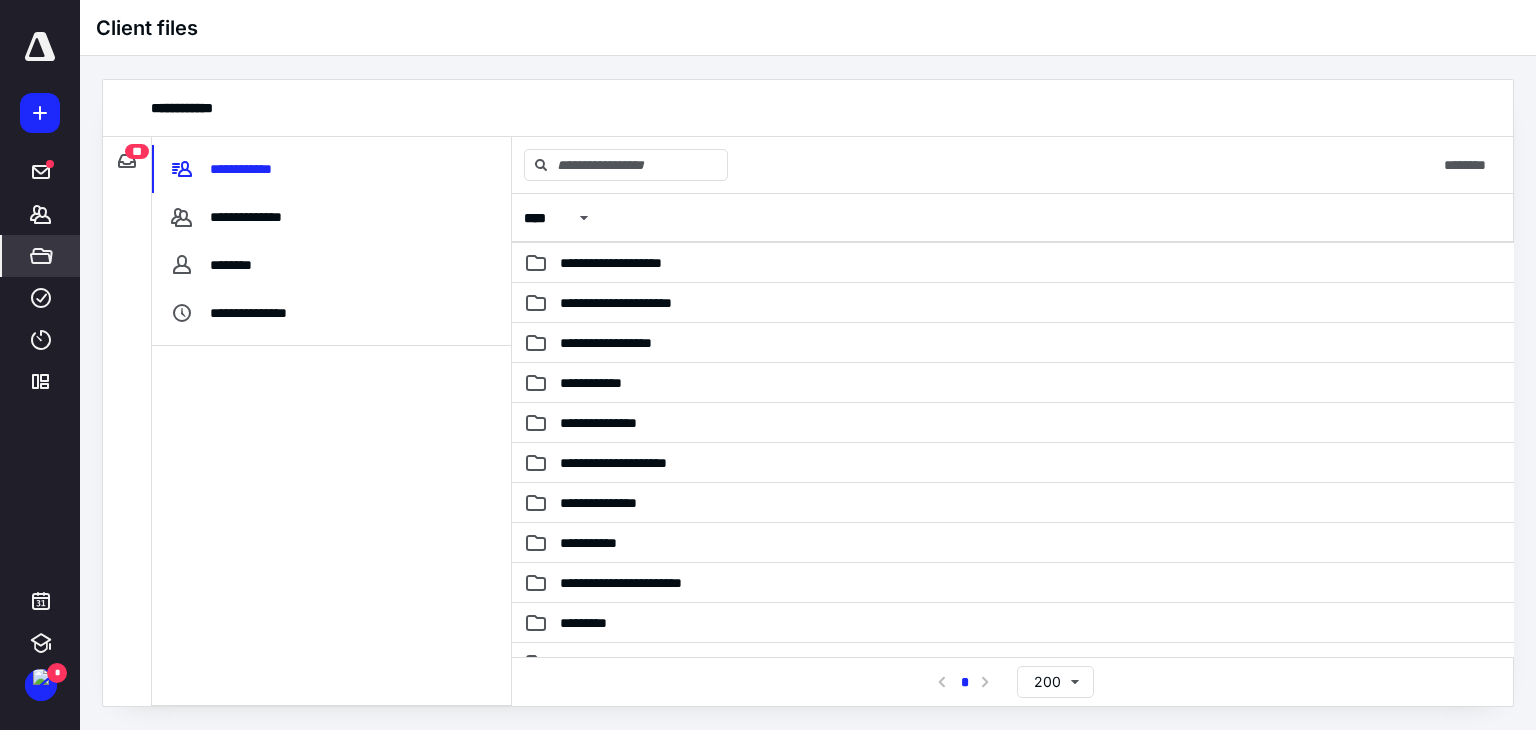 scroll, scrollTop: 276, scrollLeft: 0, axis: vertical 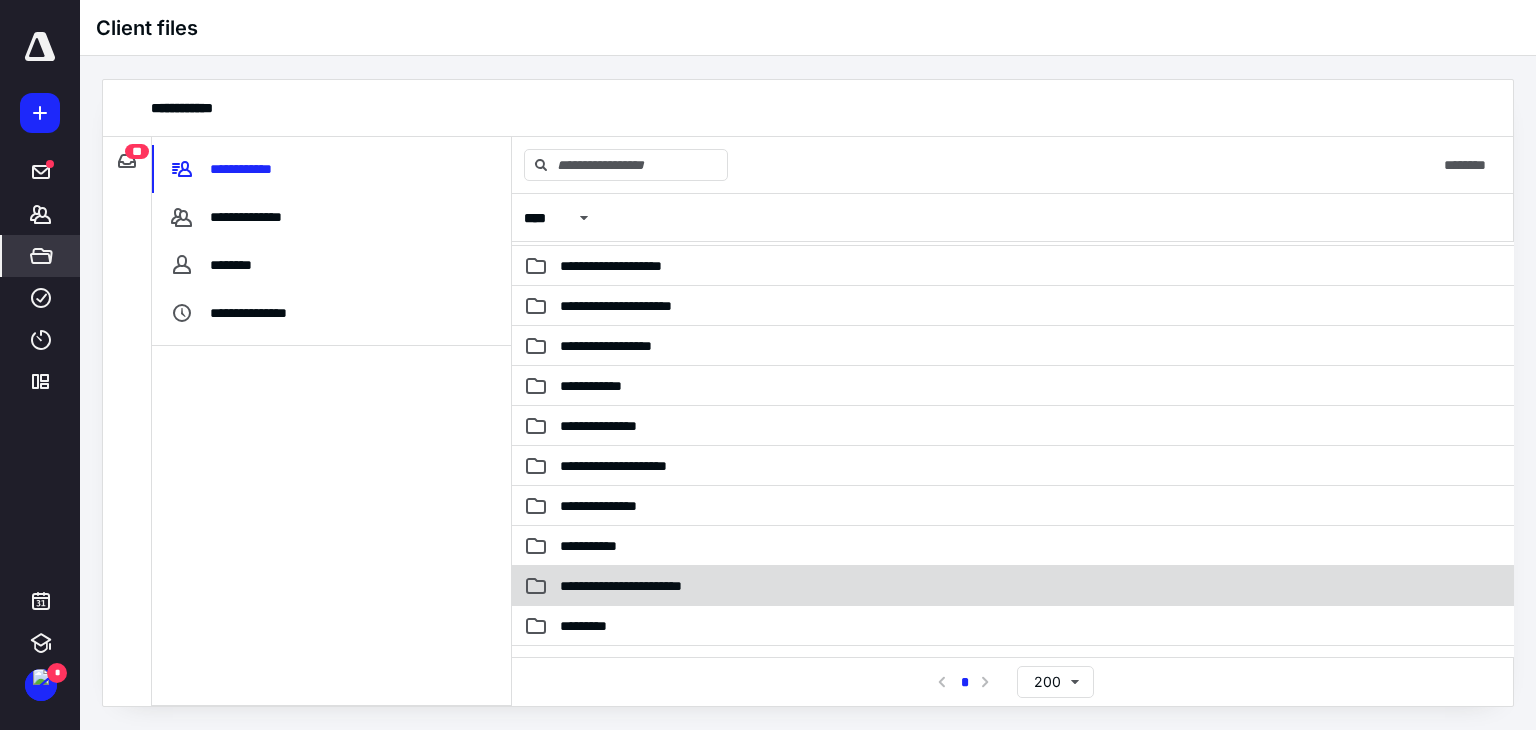 click on "**********" at bounding box center [873, 586] 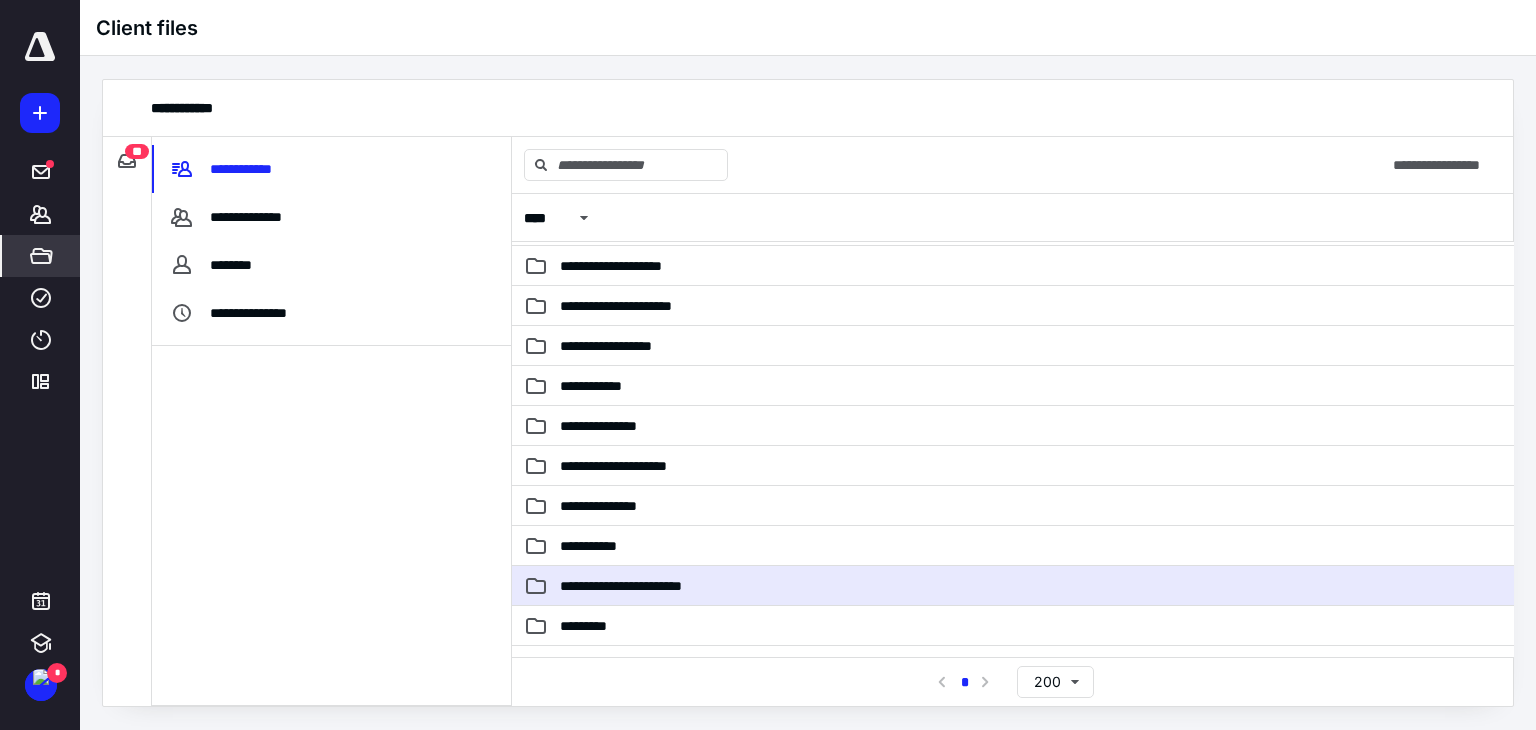 click on "**********" at bounding box center [873, 586] 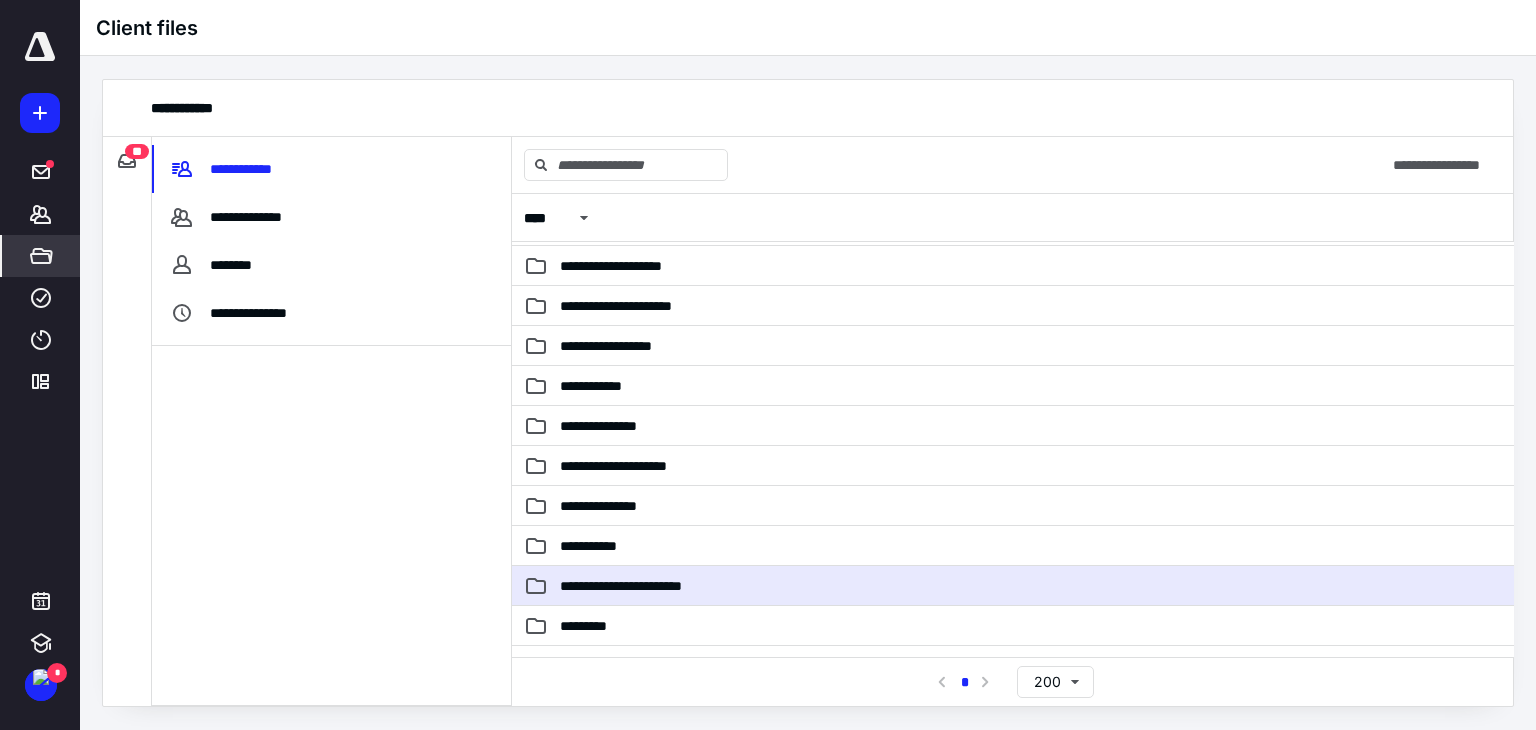 scroll, scrollTop: 0, scrollLeft: 0, axis: both 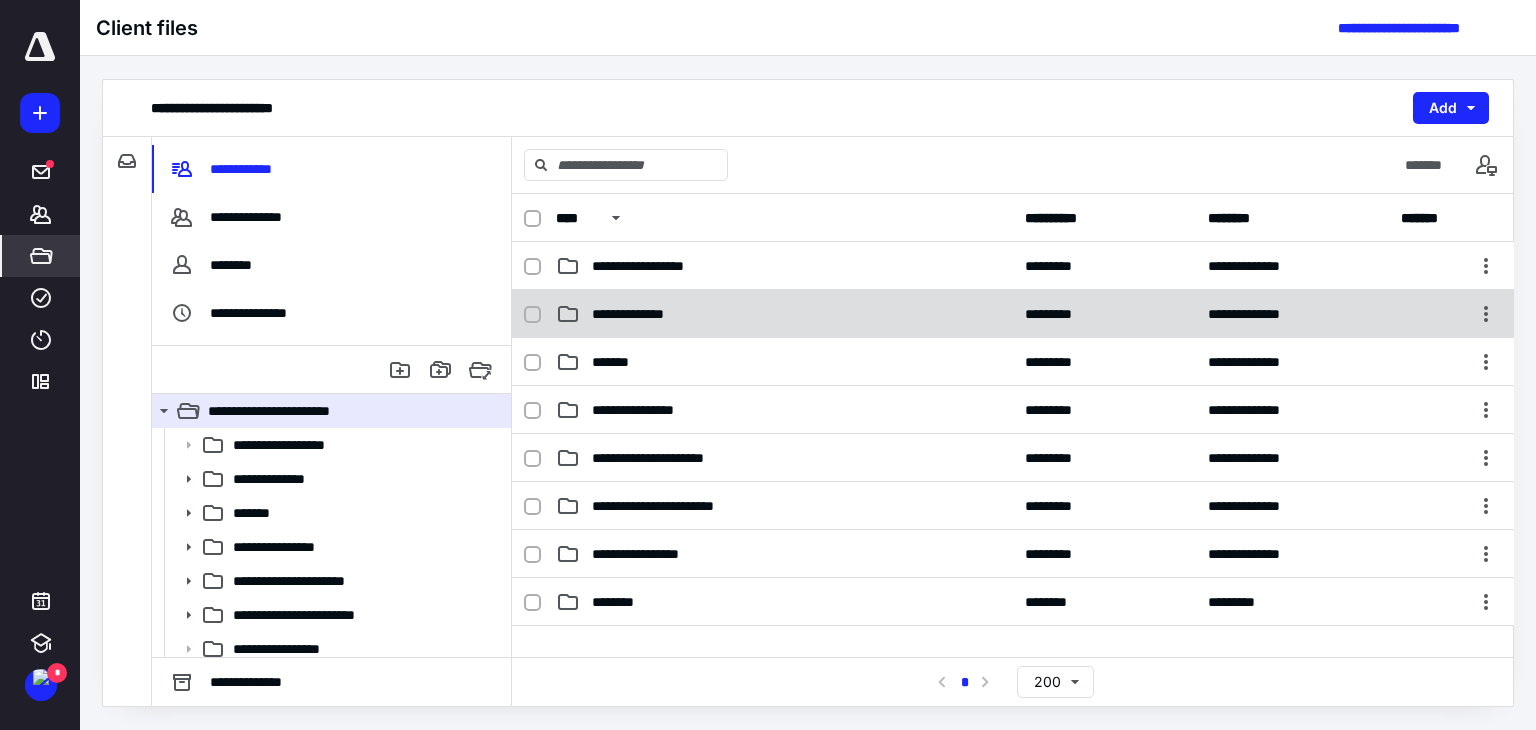 click on "**********" at bounding box center (642, 314) 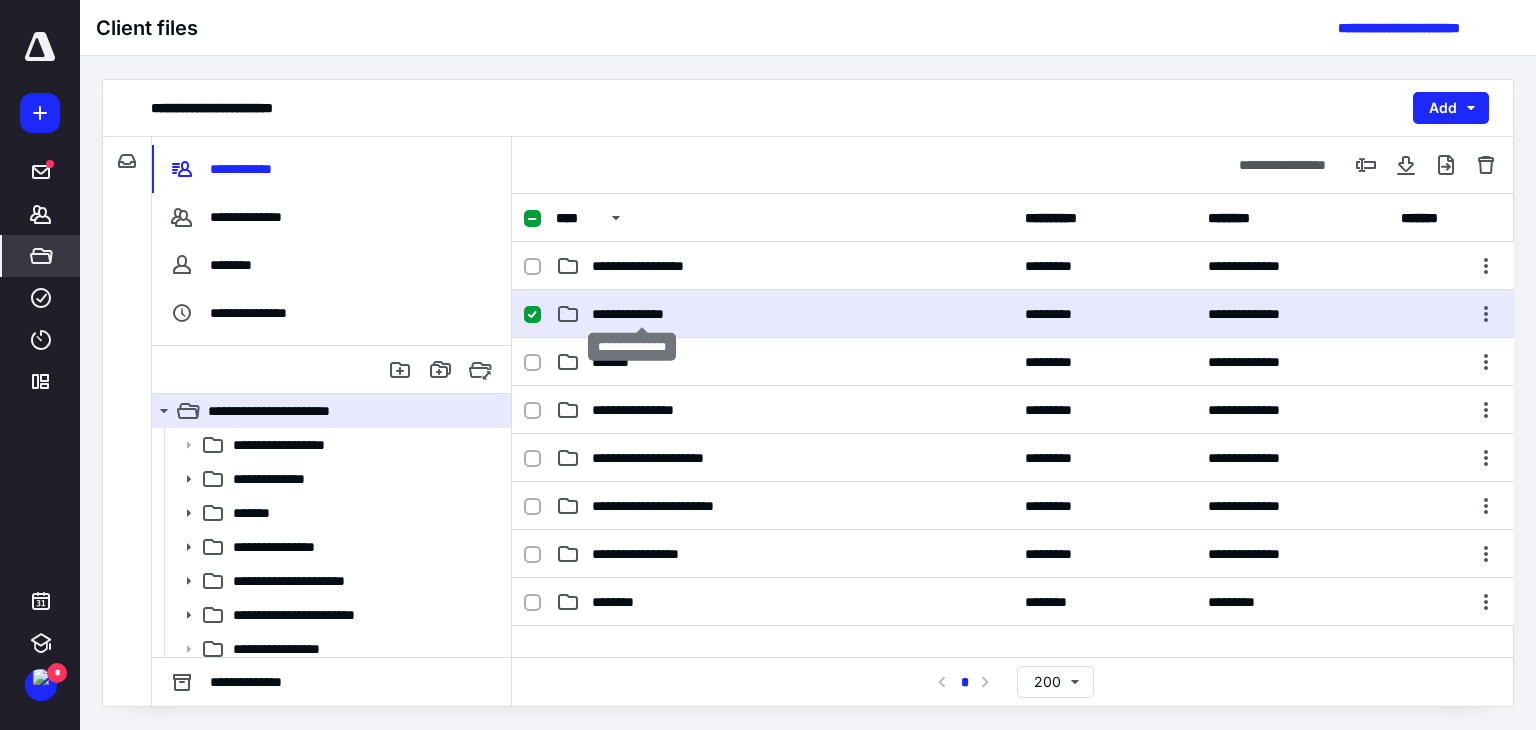 click on "**********" at bounding box center [642, 314] 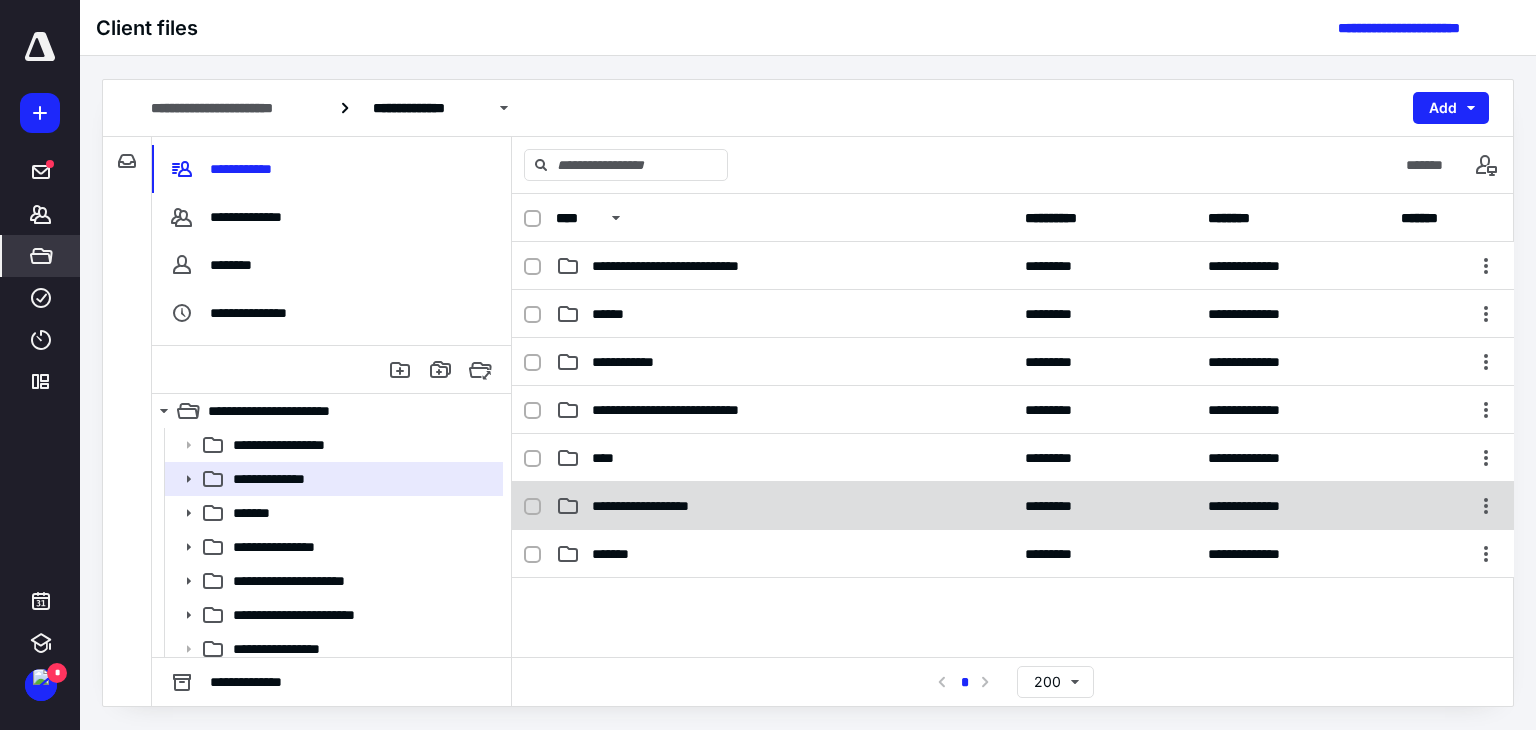 click on "**********" at bounding box center [657, 506] 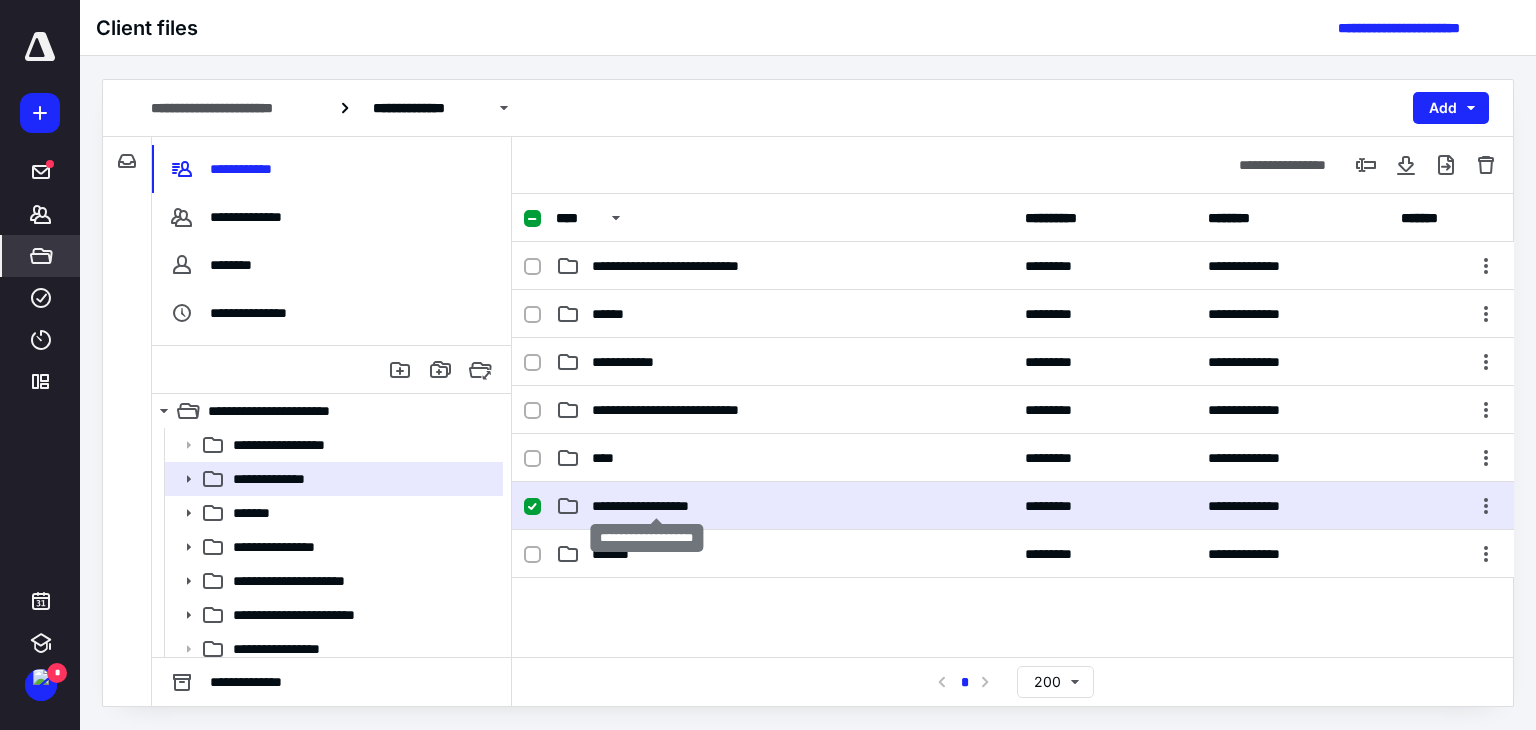 drag, startPoint x: 670, startPoint y: 506, endPoint x: 682, endPoint y: 504, distance: 12.165525 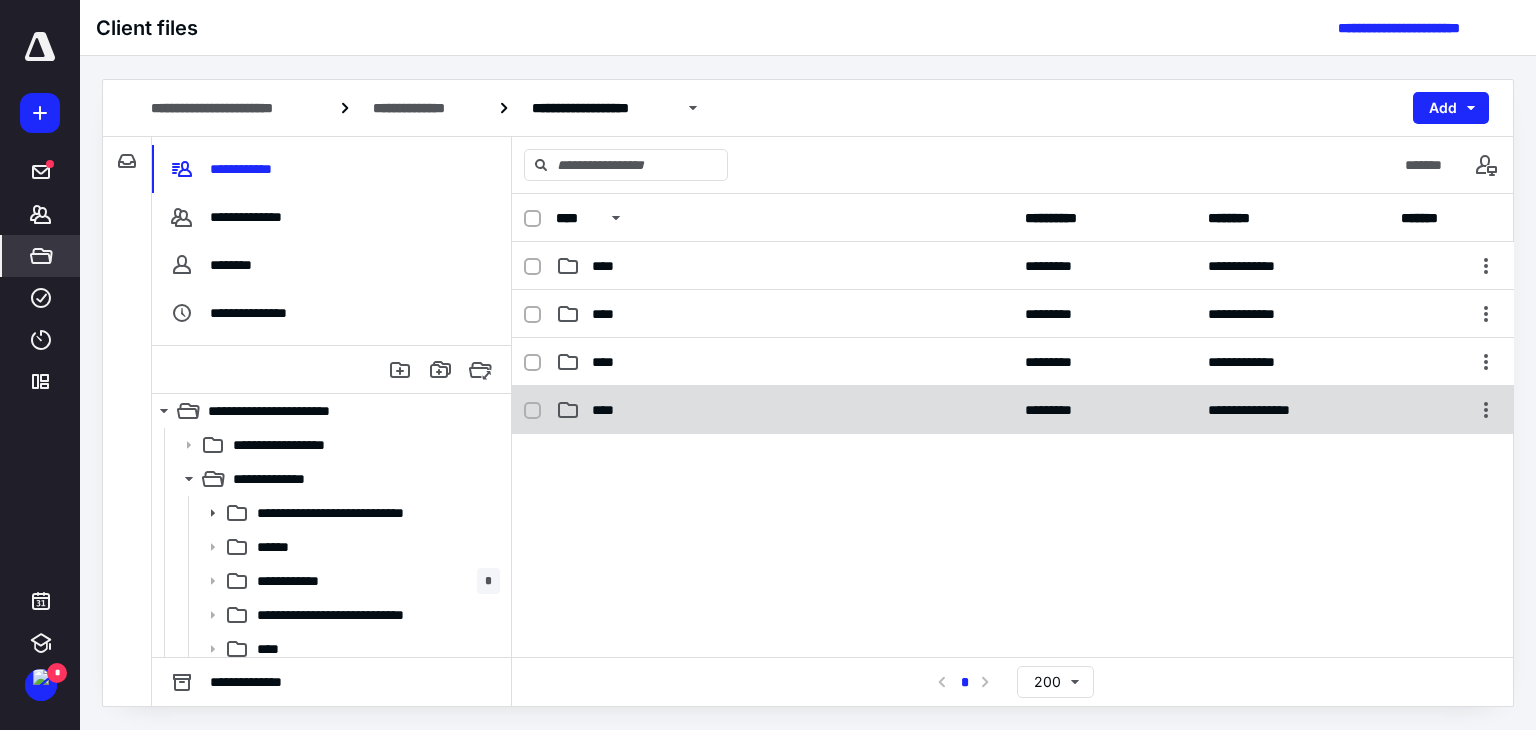 click on "****" at bounding box center [609, 410] 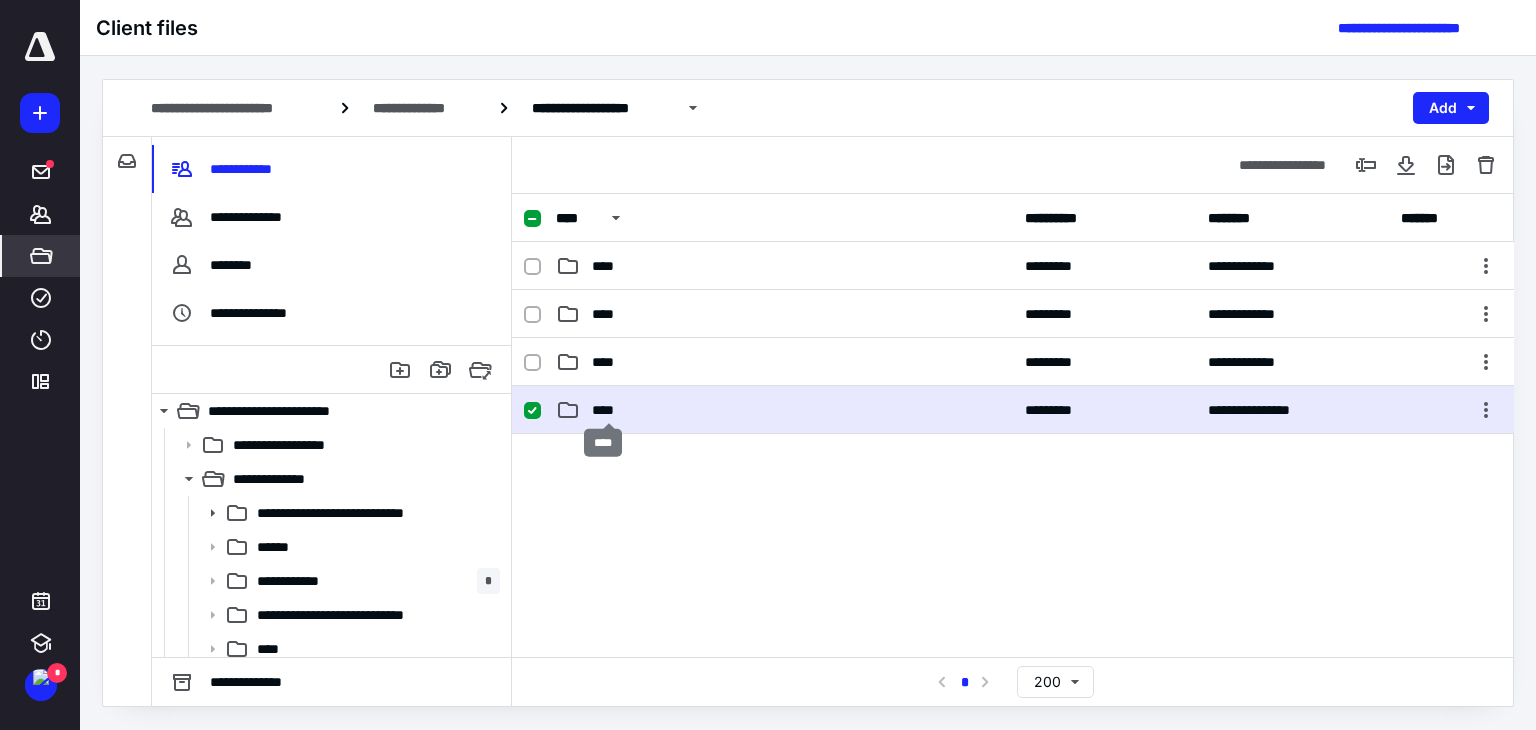 click on "****" at bounding box center (609, 410) 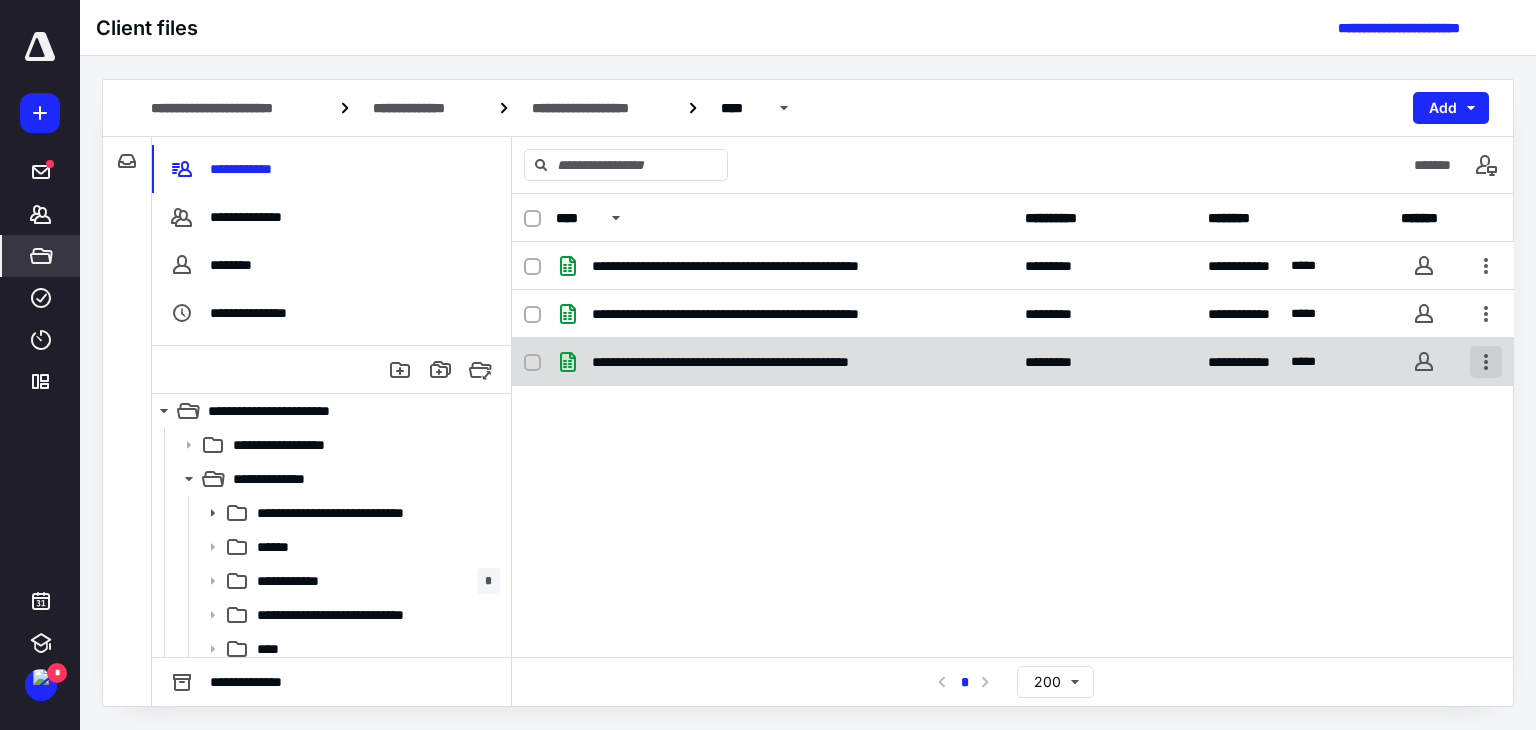 click at bounding box center (1486, 362) 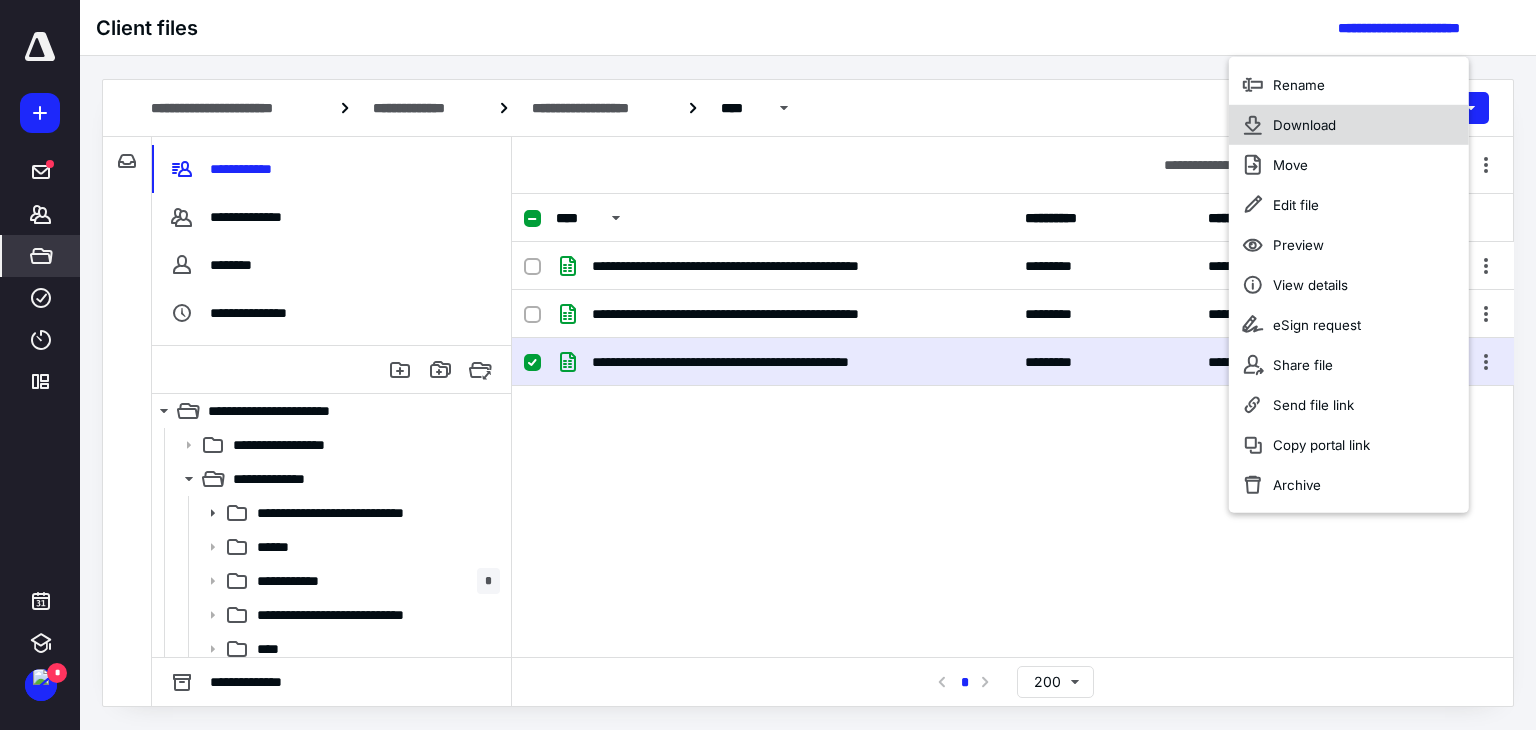 click on "Download" at bounding box center [1349, 125] 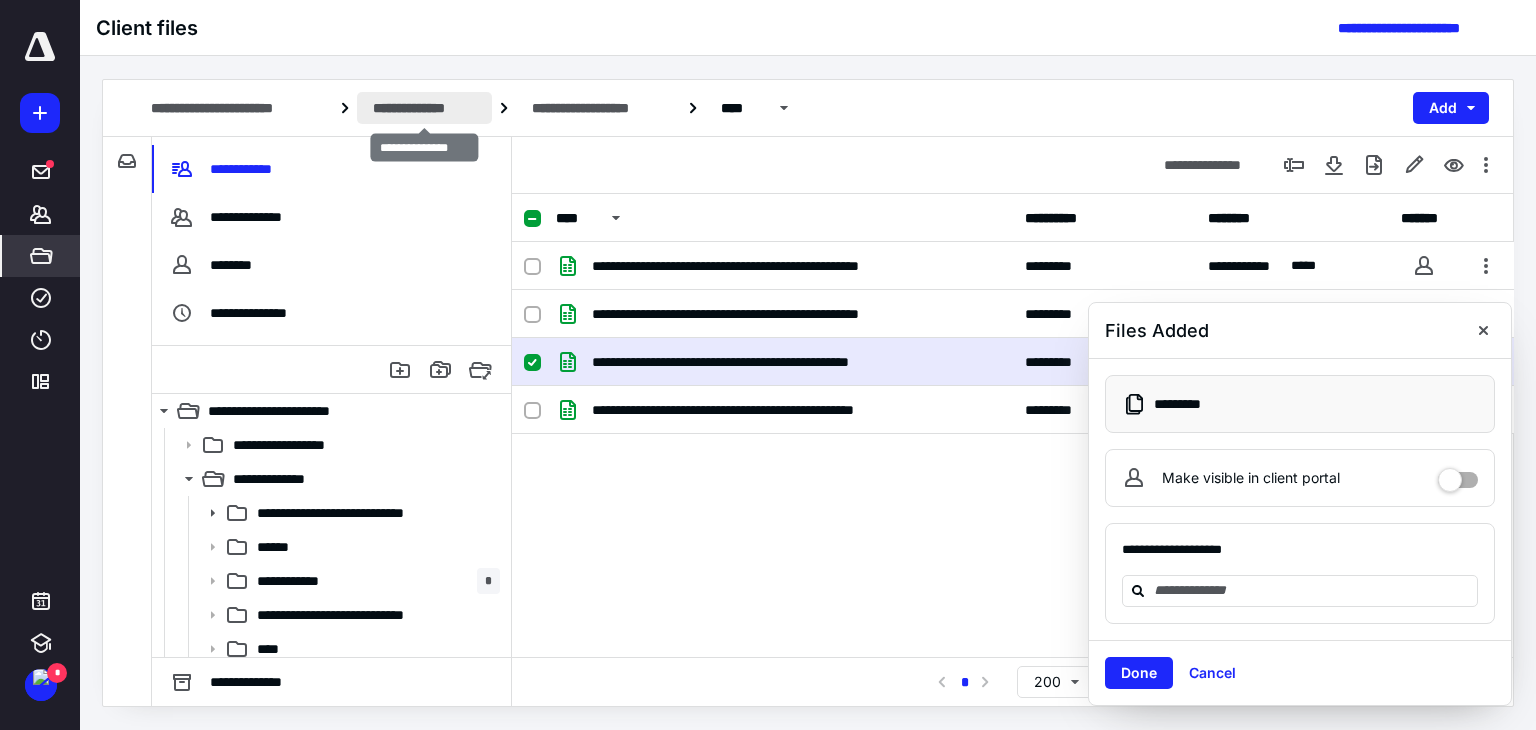 click on "**********" at bounding box center (425, 108) 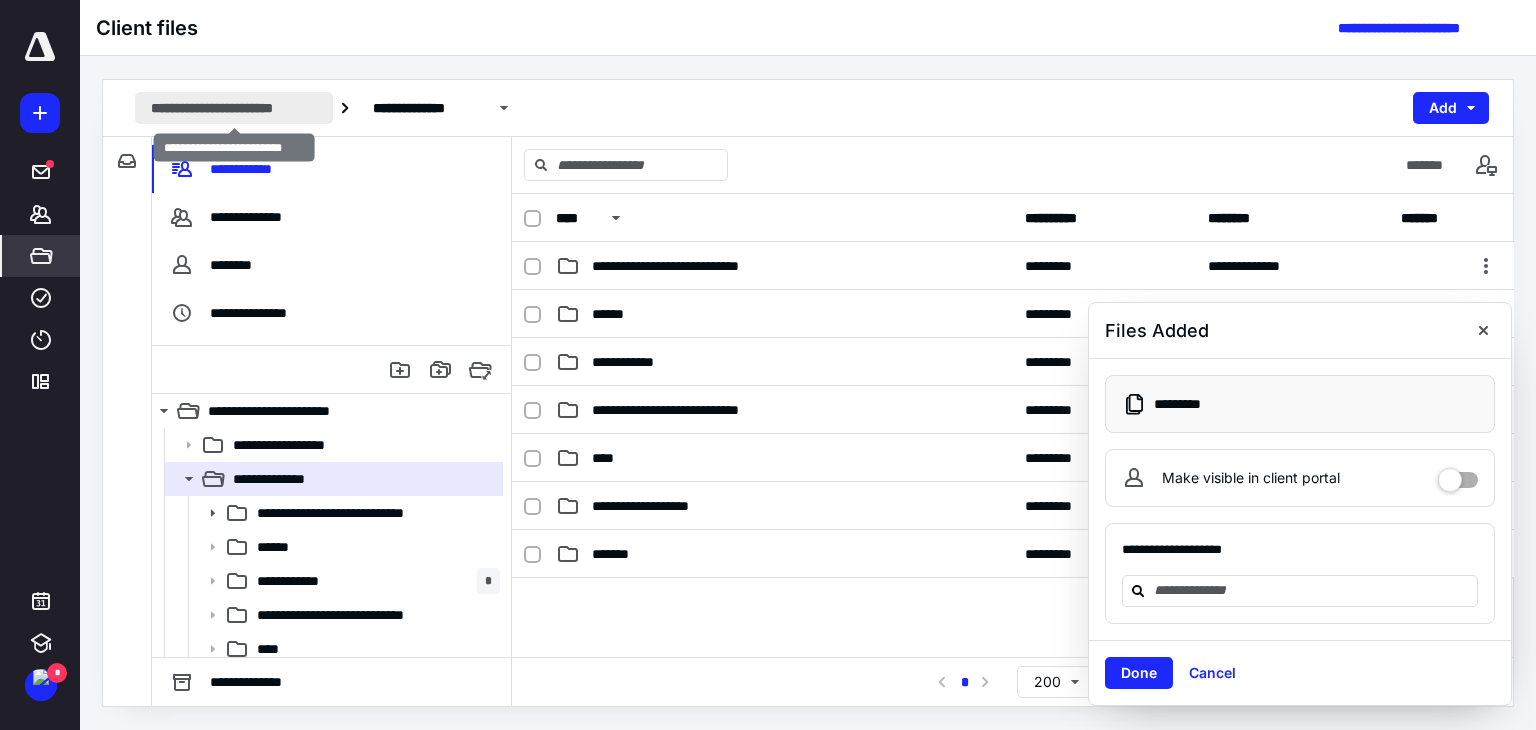 click on "**********" at bounding box center (234, 108) 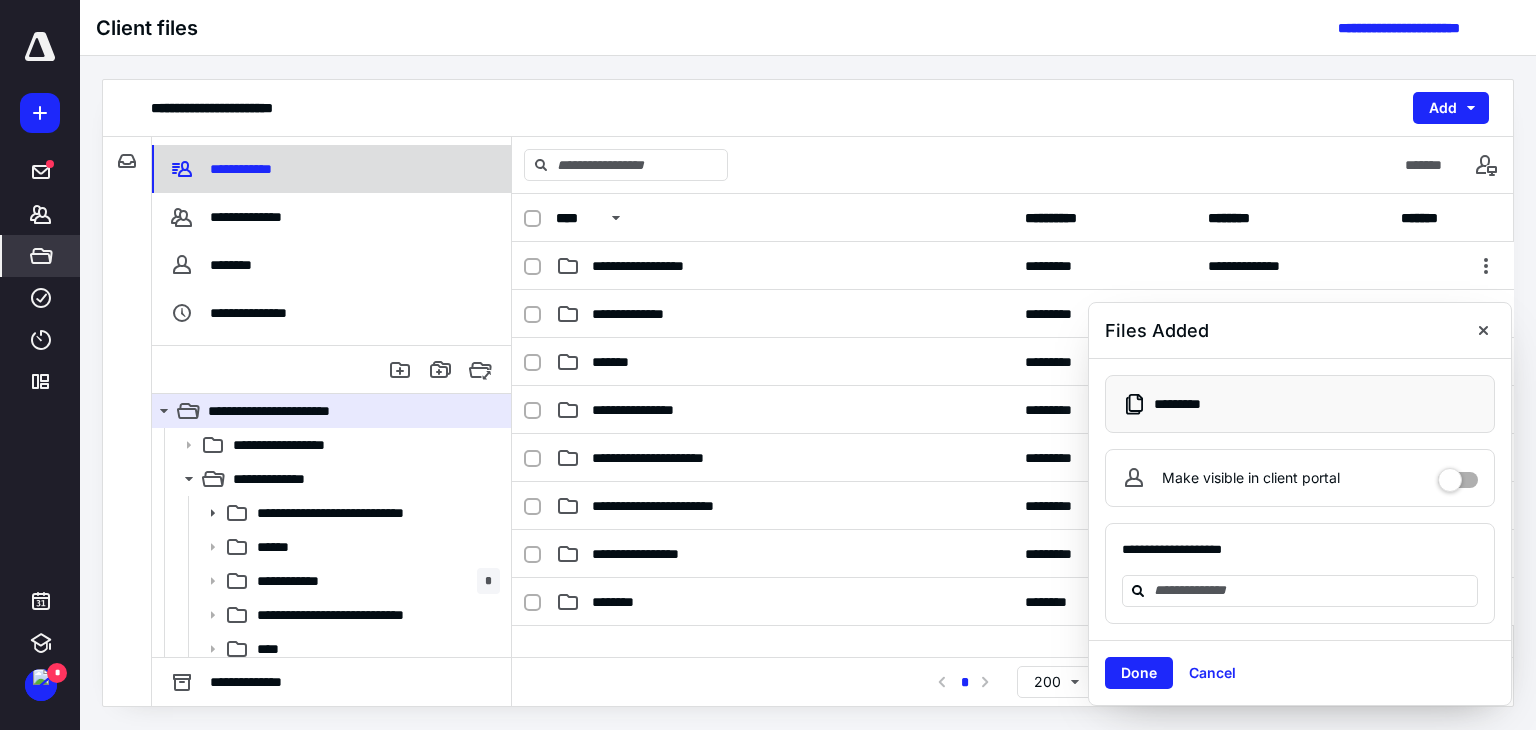 click on "**********" at bounding box center (244, 169) 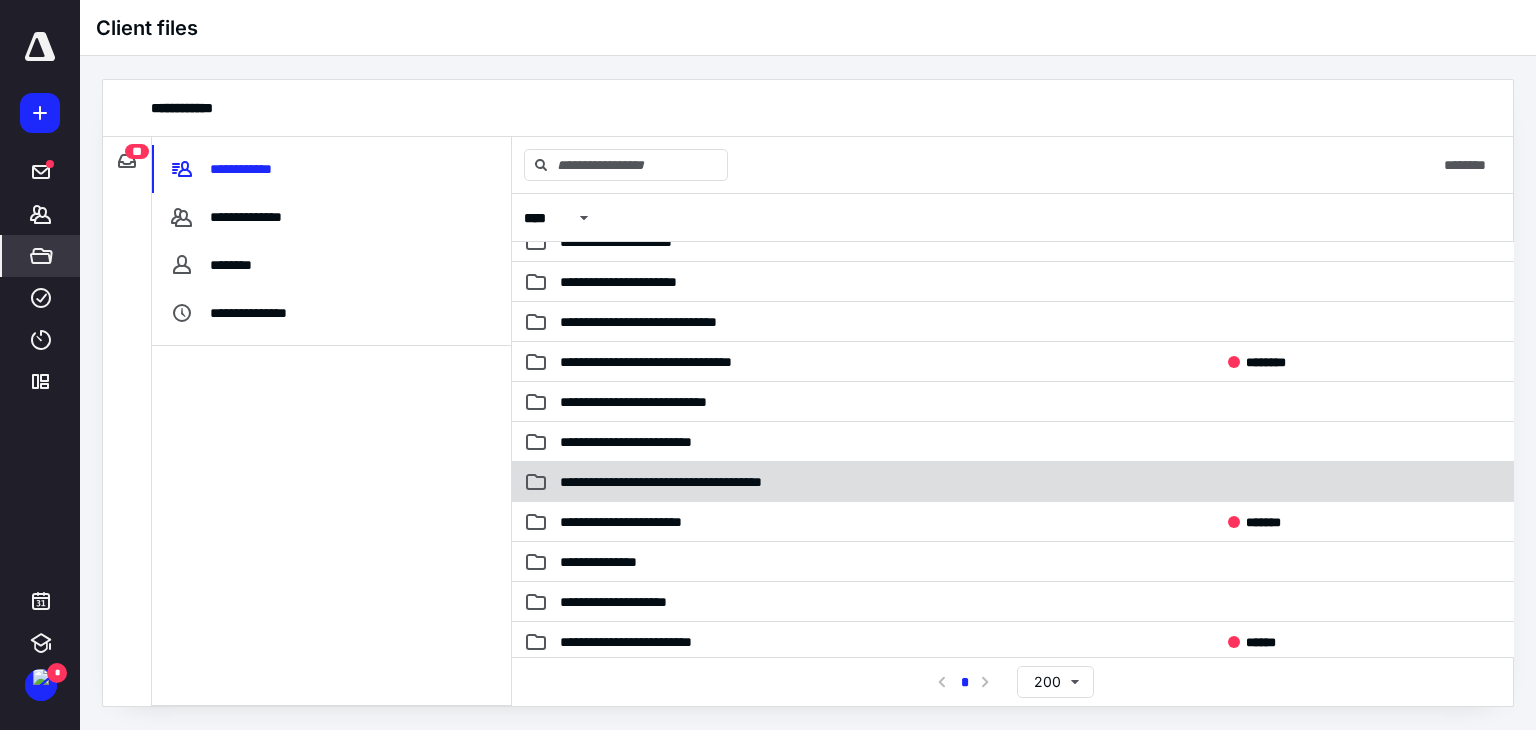 scroll, scrollTop: 1000, scrollLeft: 0, axis: vertical 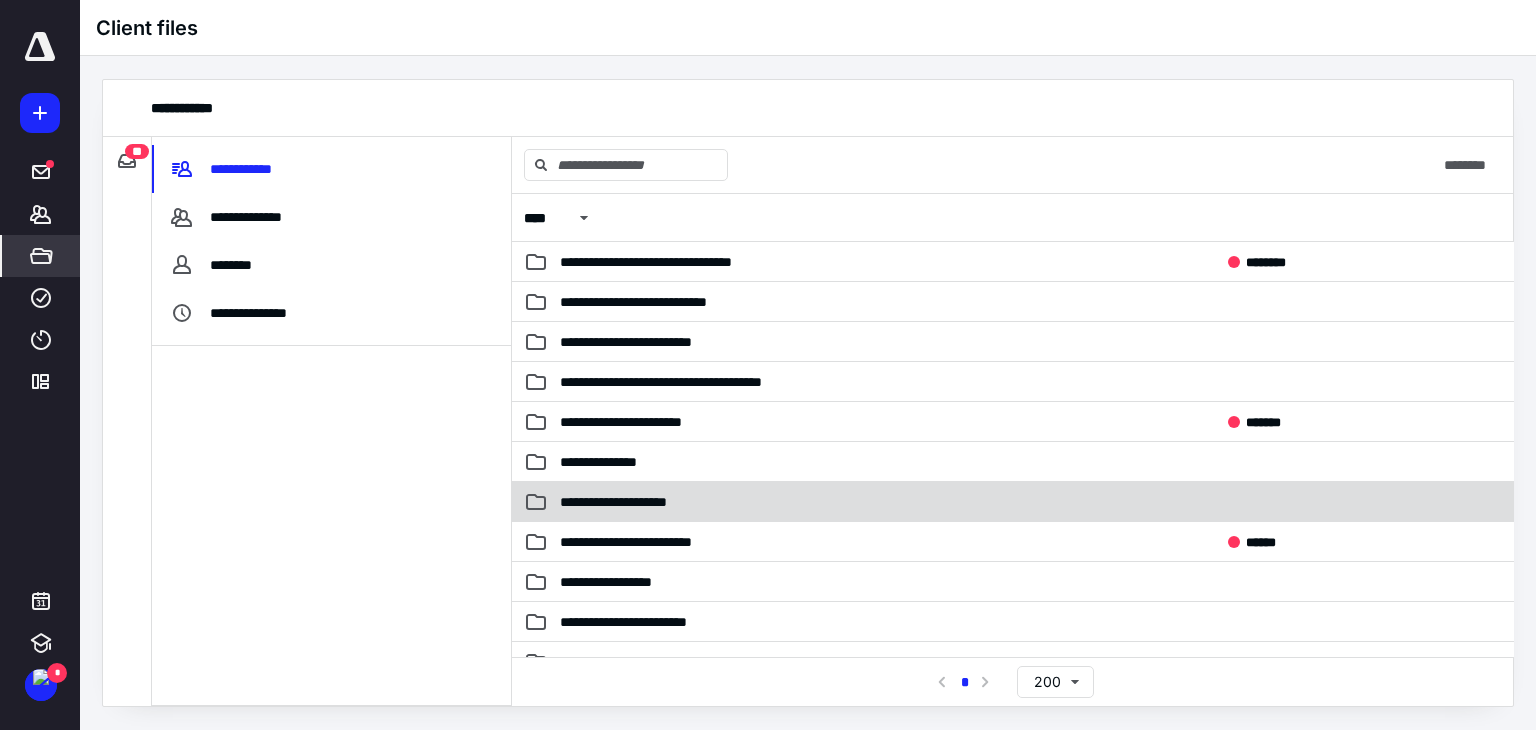 click on "**********" at bounding box center [635, 502] 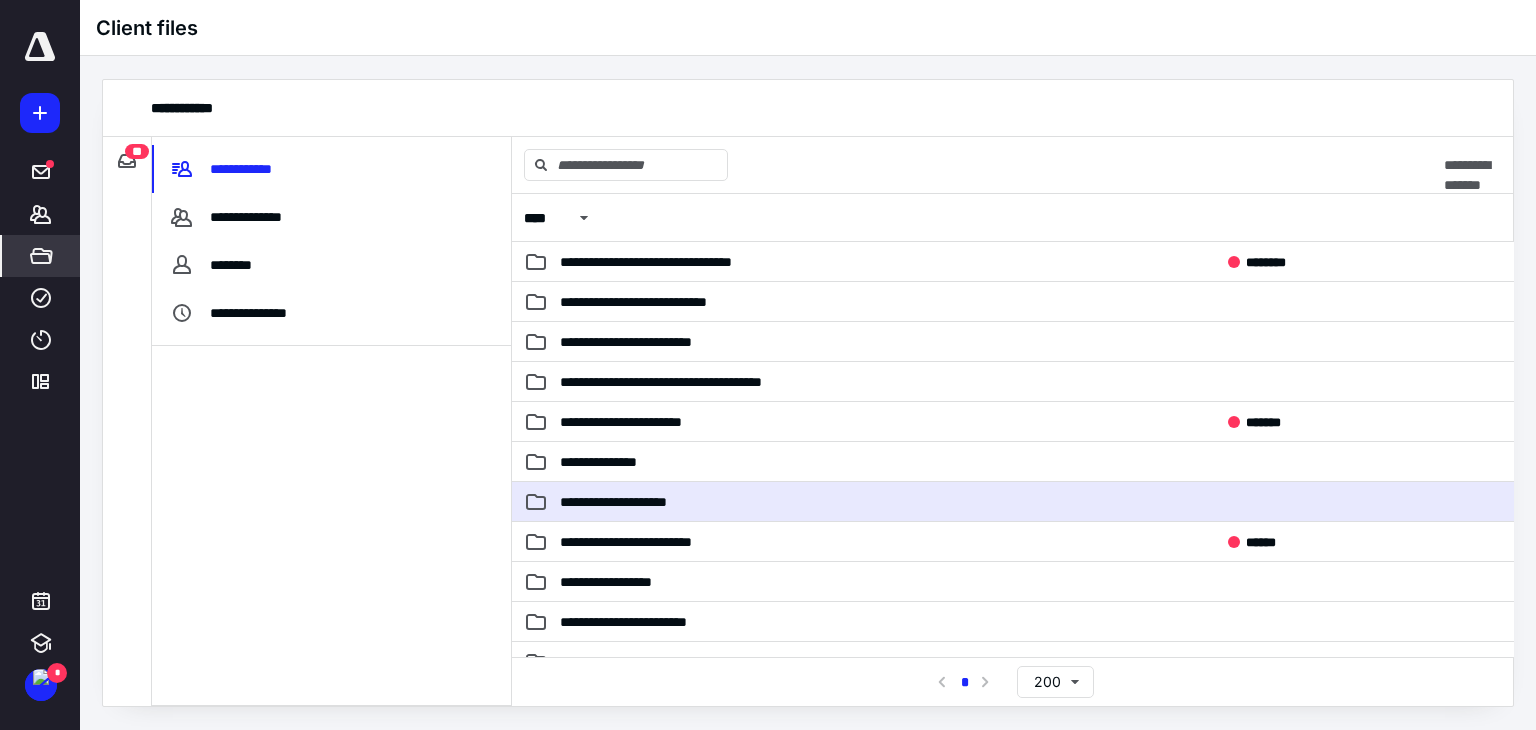 click on "**********" at bounding box center (635, 502) 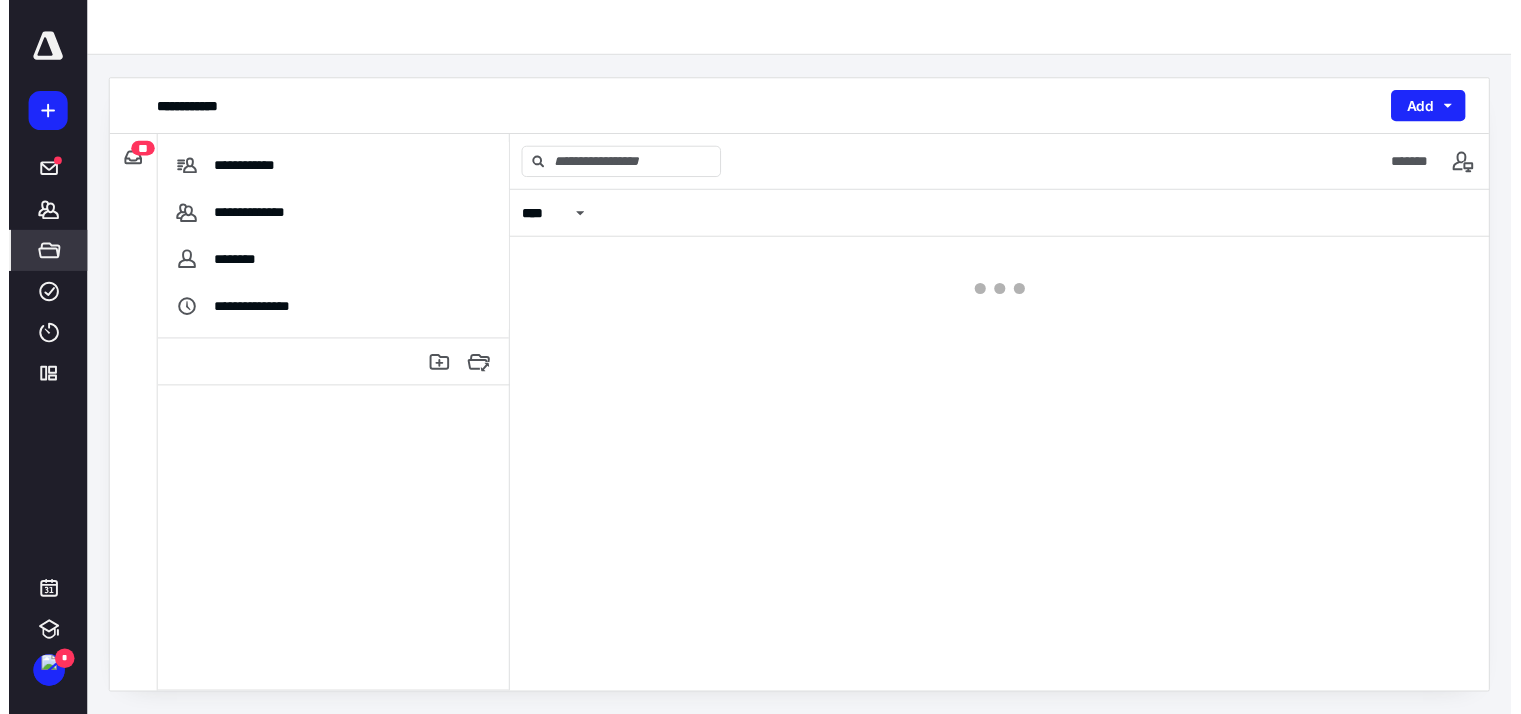 scroll, scrollTop: 0, scrollLeft: 0, axis: both 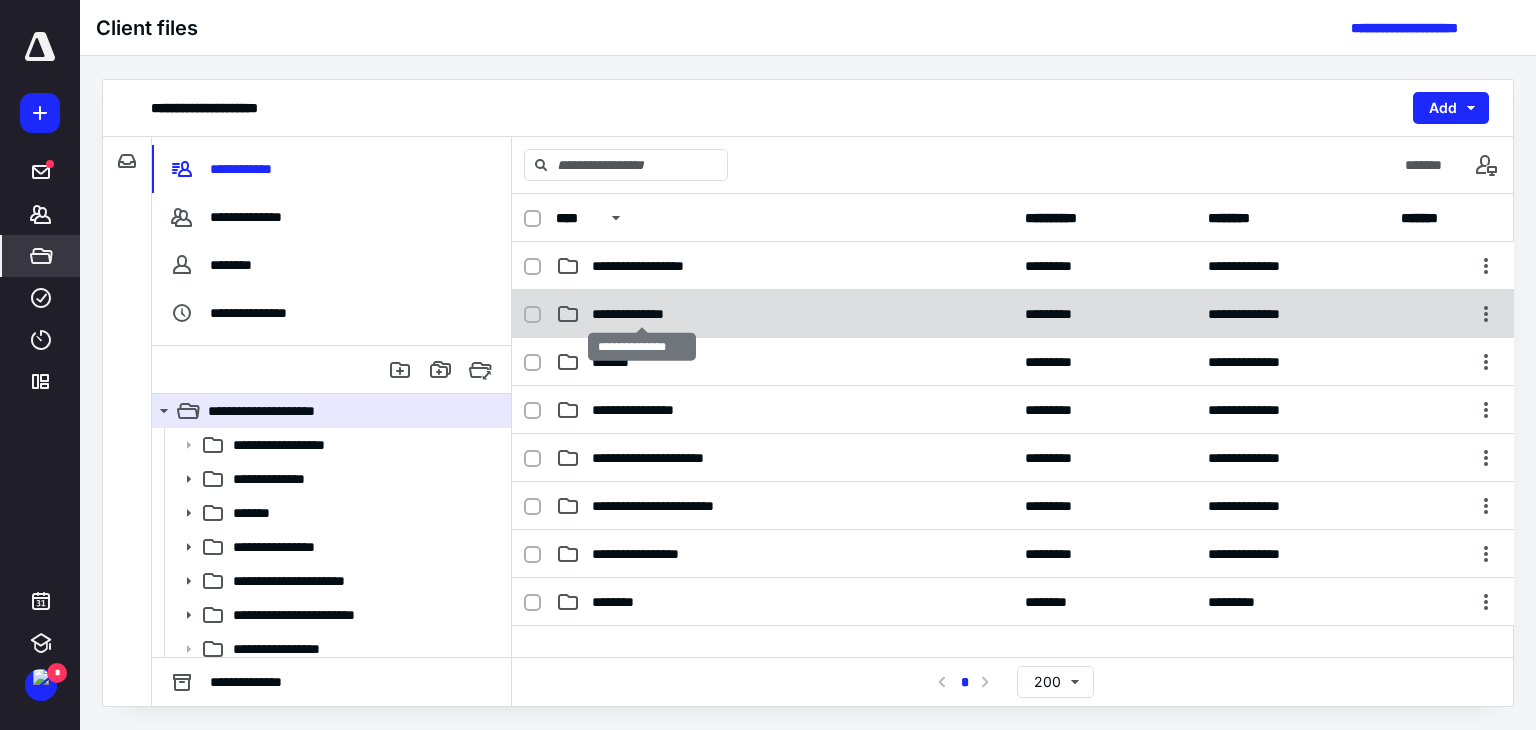 click on "**********" at bounding box center [642, 314] 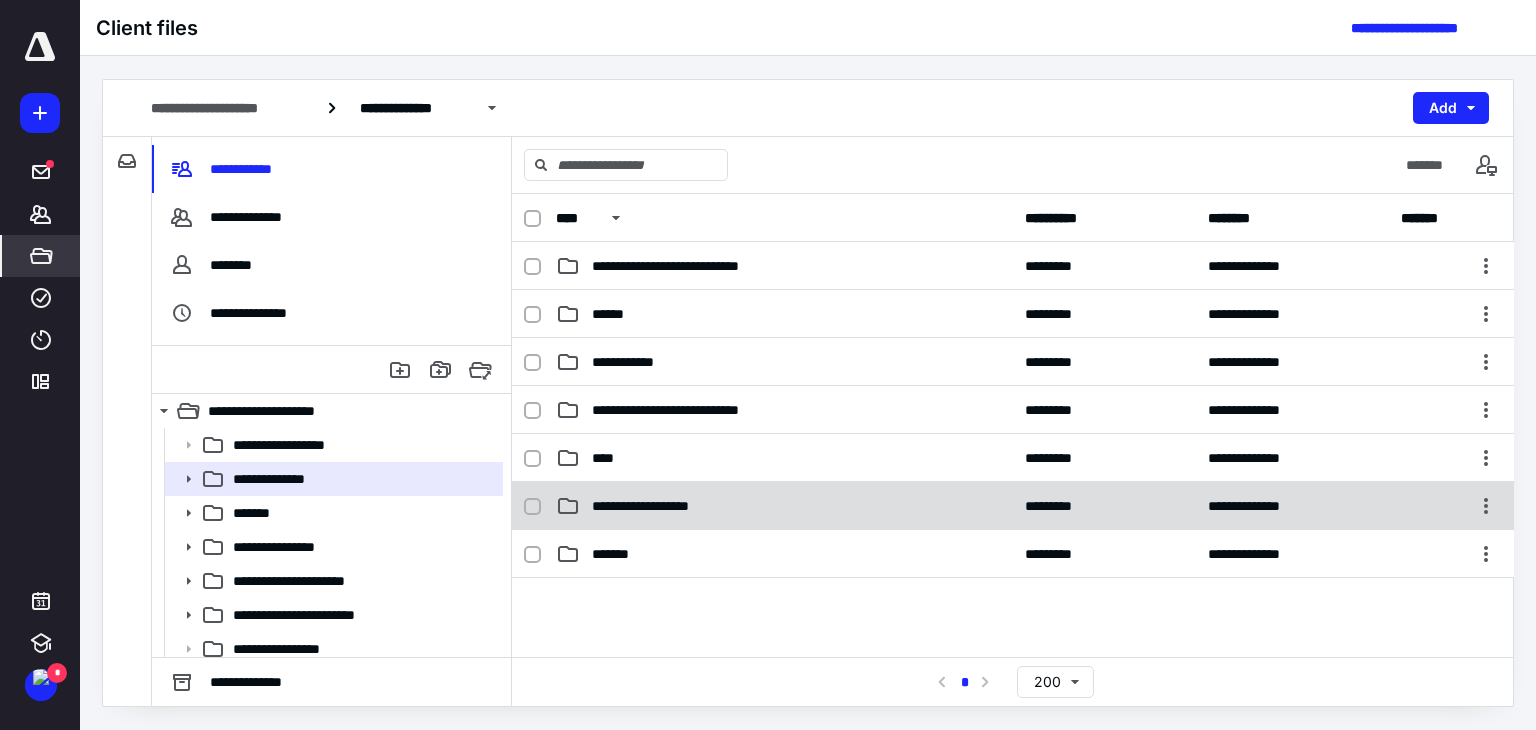 click on "**********" at bounding box center [657, 506] 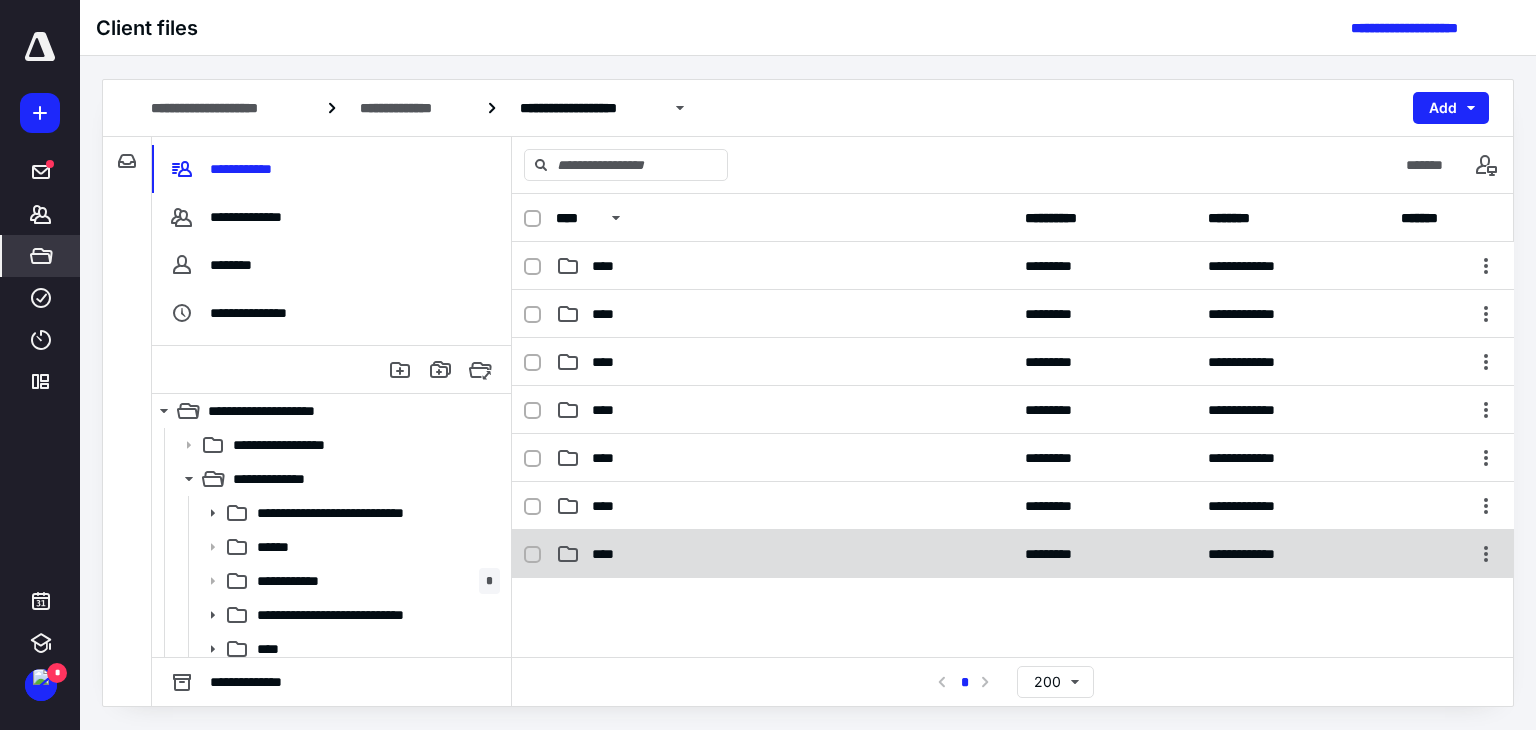 click on "****" at bounding box center (784, 554) 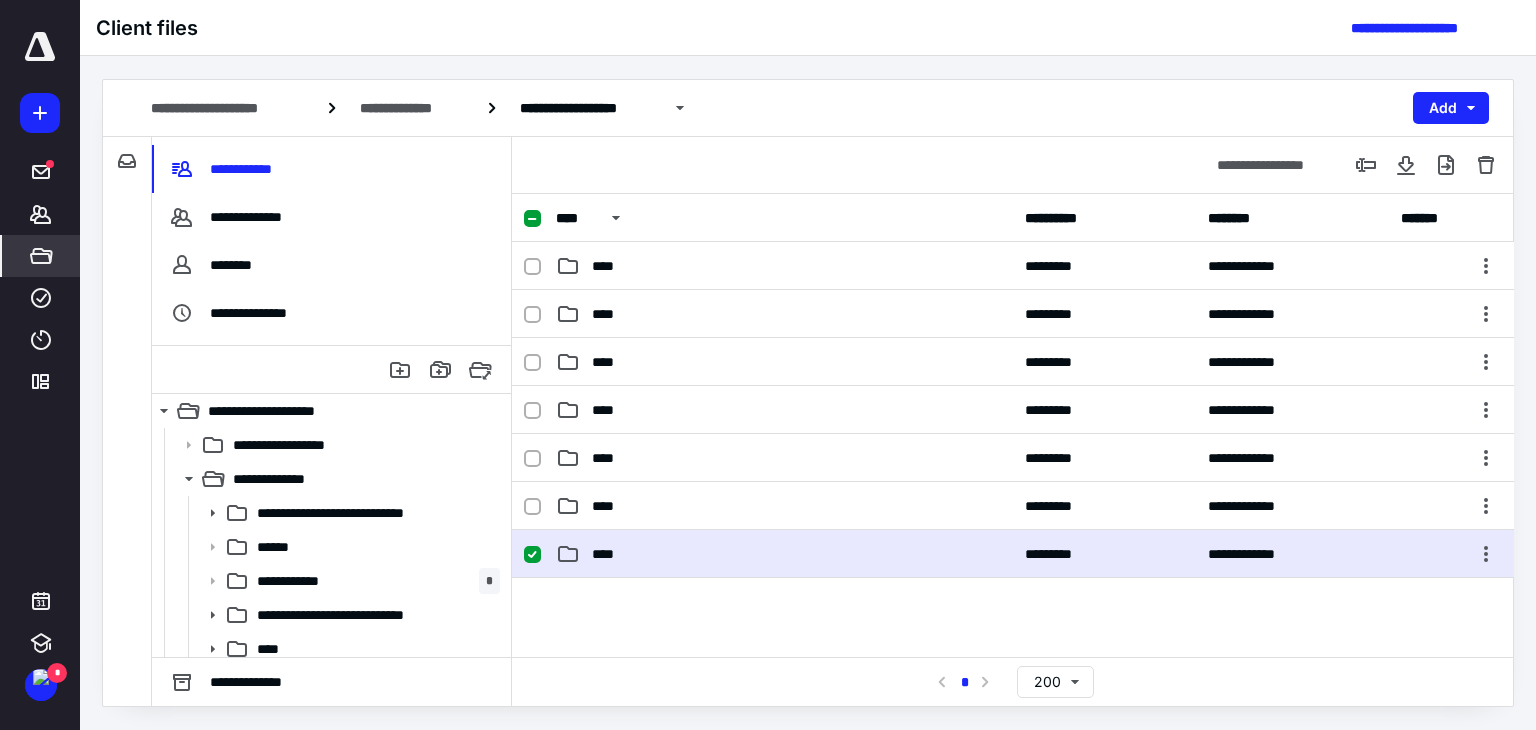 click on "****" at bounding box center [784, 554] 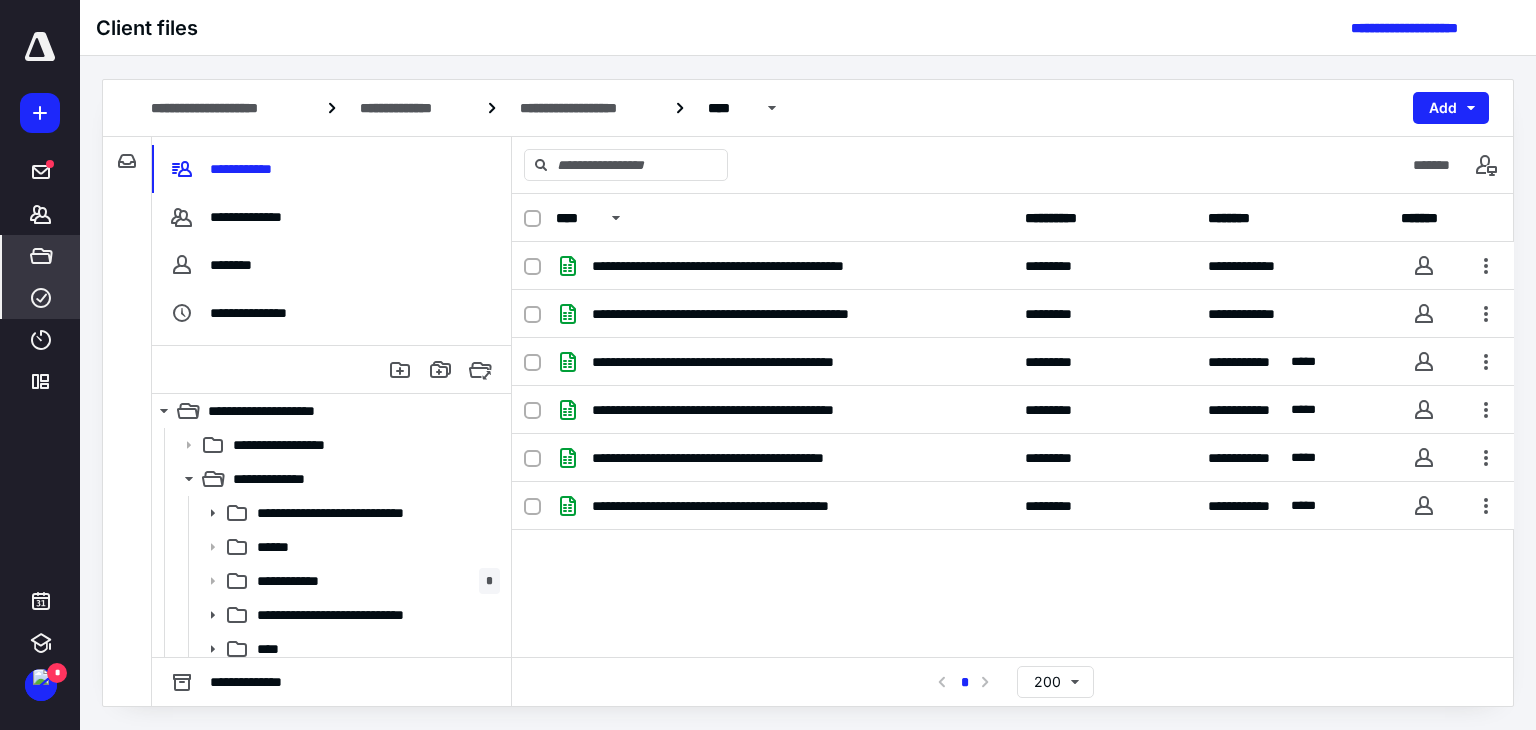 click 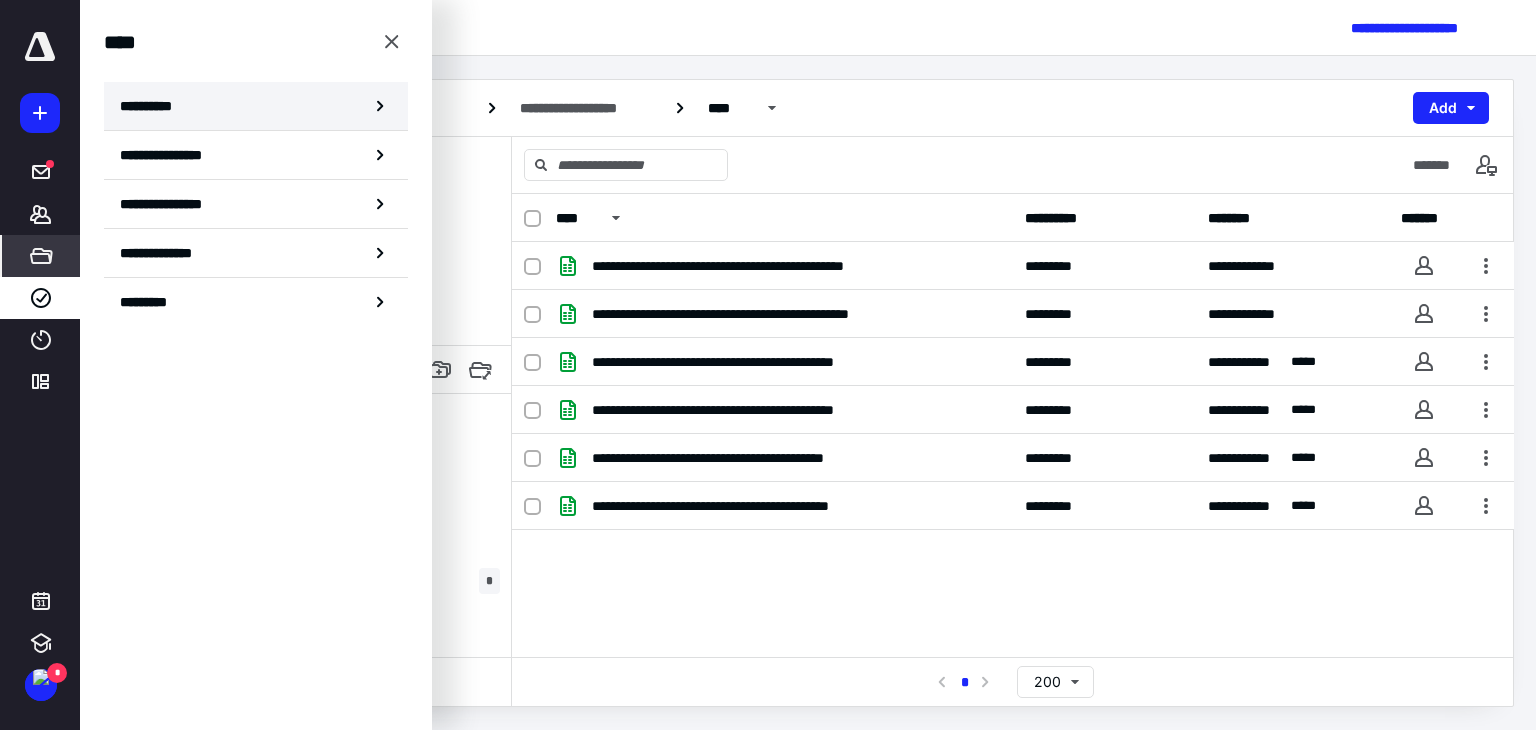 click on "**********" at bounding box center (153, 106) 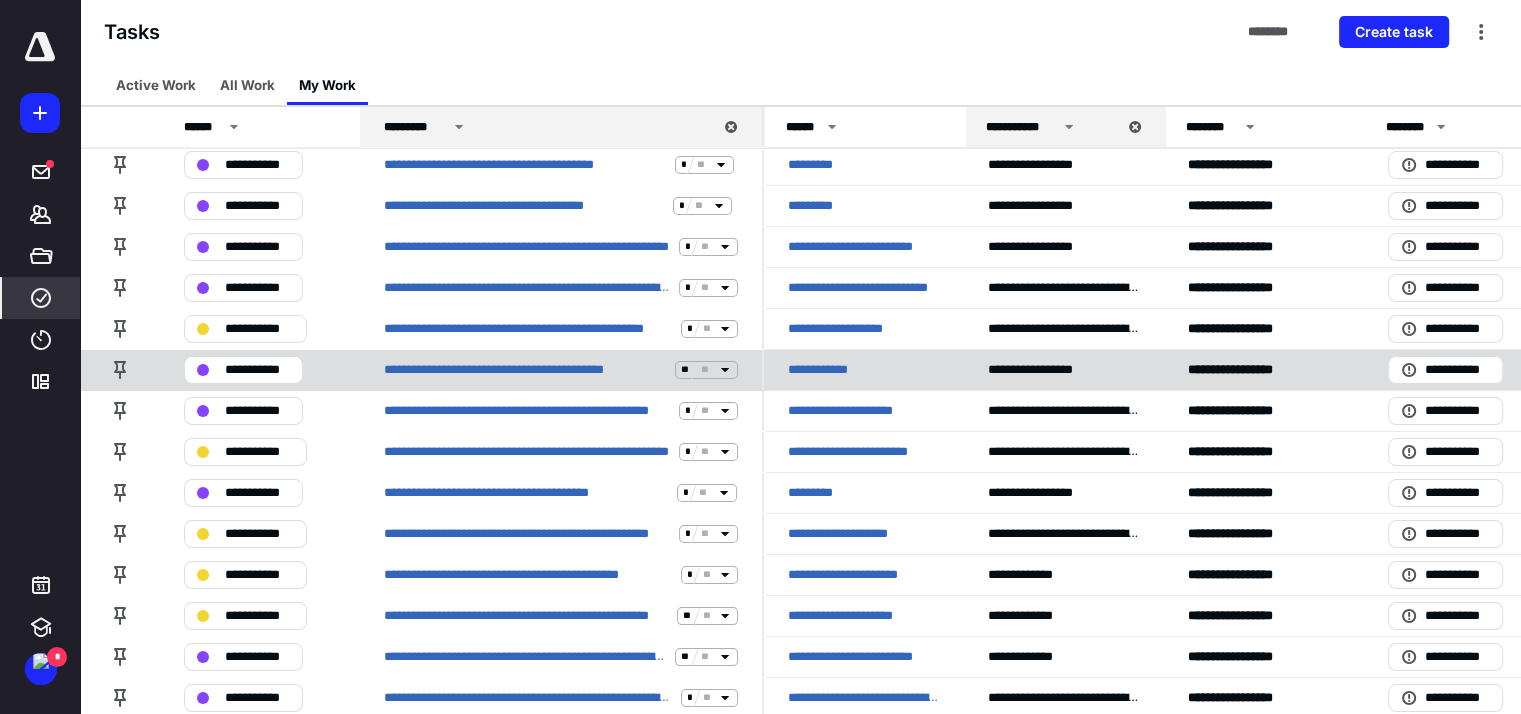 scroll, scrollTop: 100, scrollLeft: 0, axis: vertical 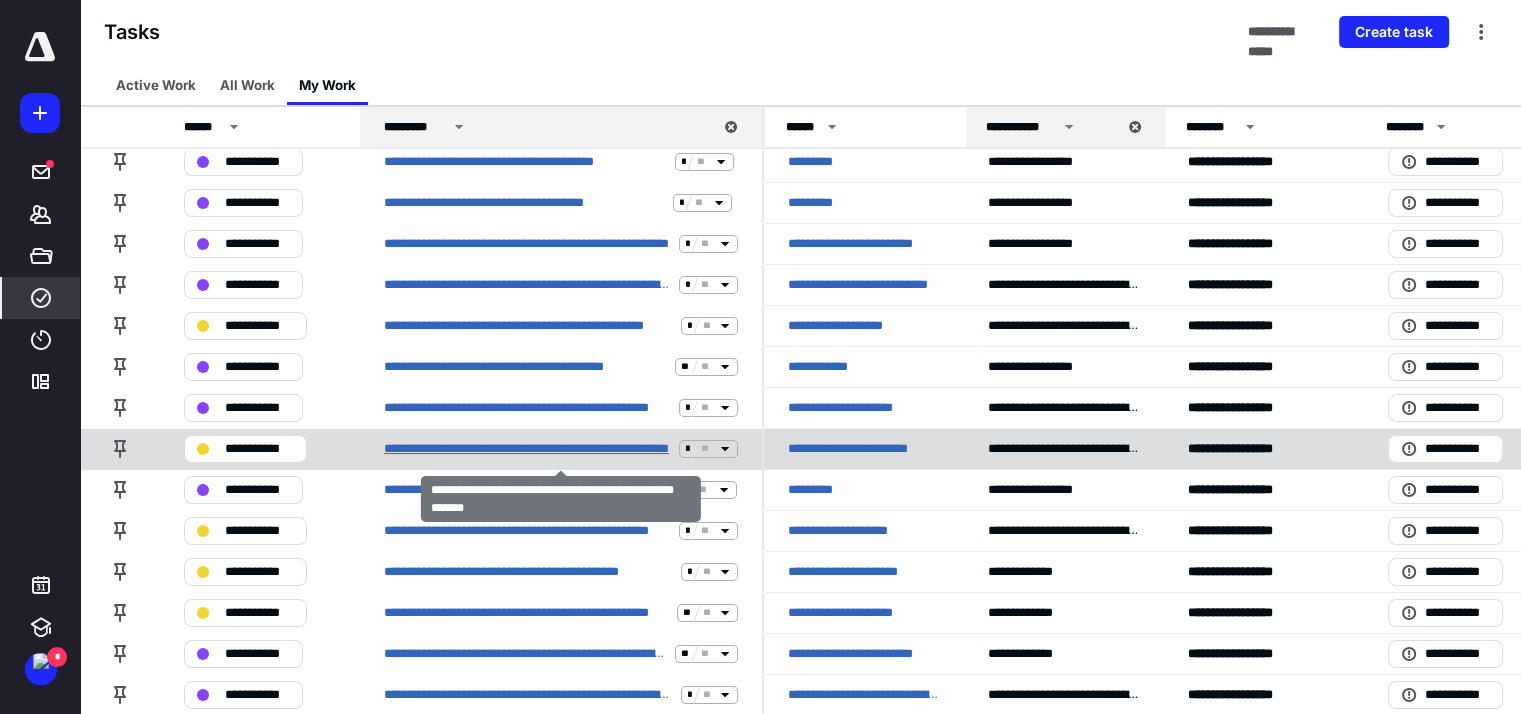 click on "**********" at bounding box center (527, 449) 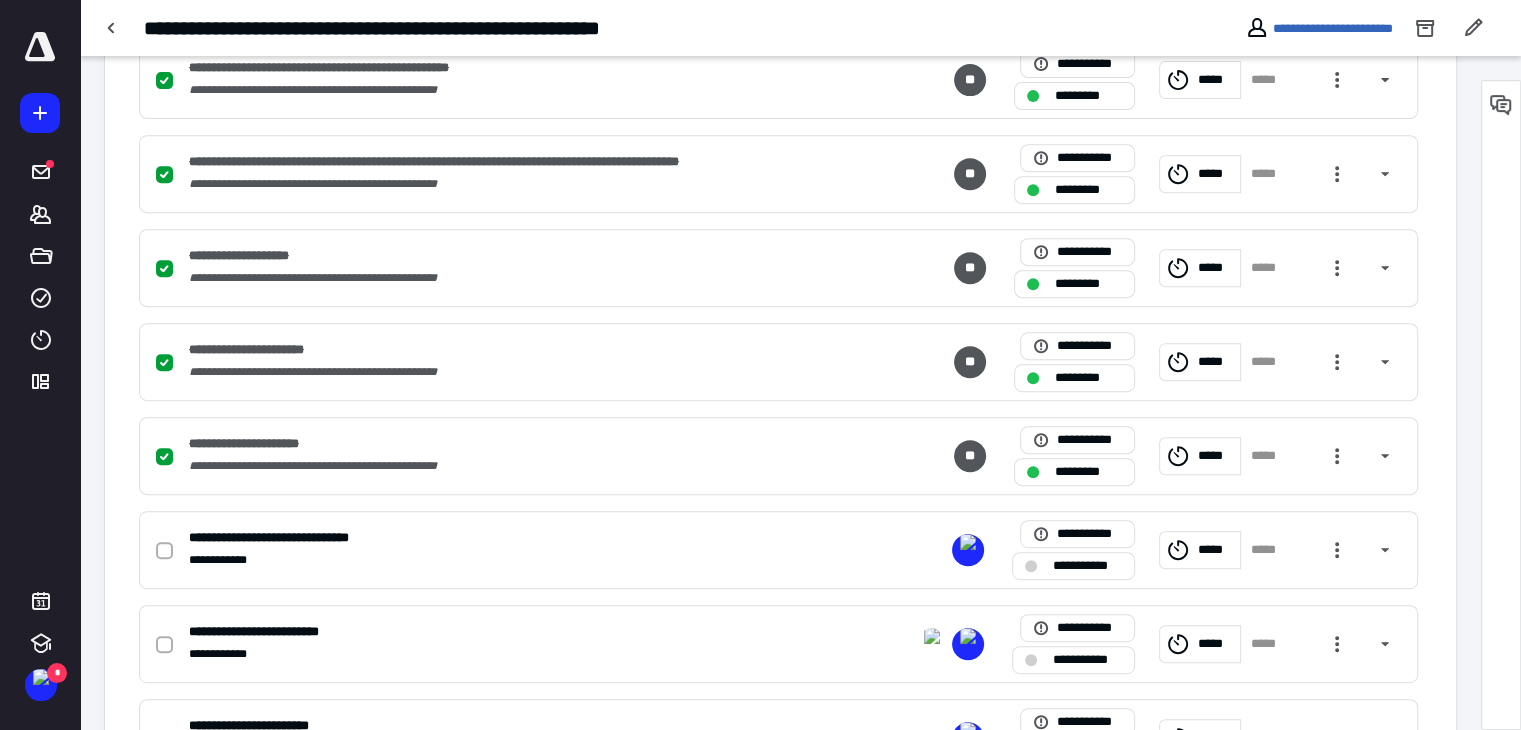 scroll, scrollTop: 900, scrollLeft: 0, axis: vertical 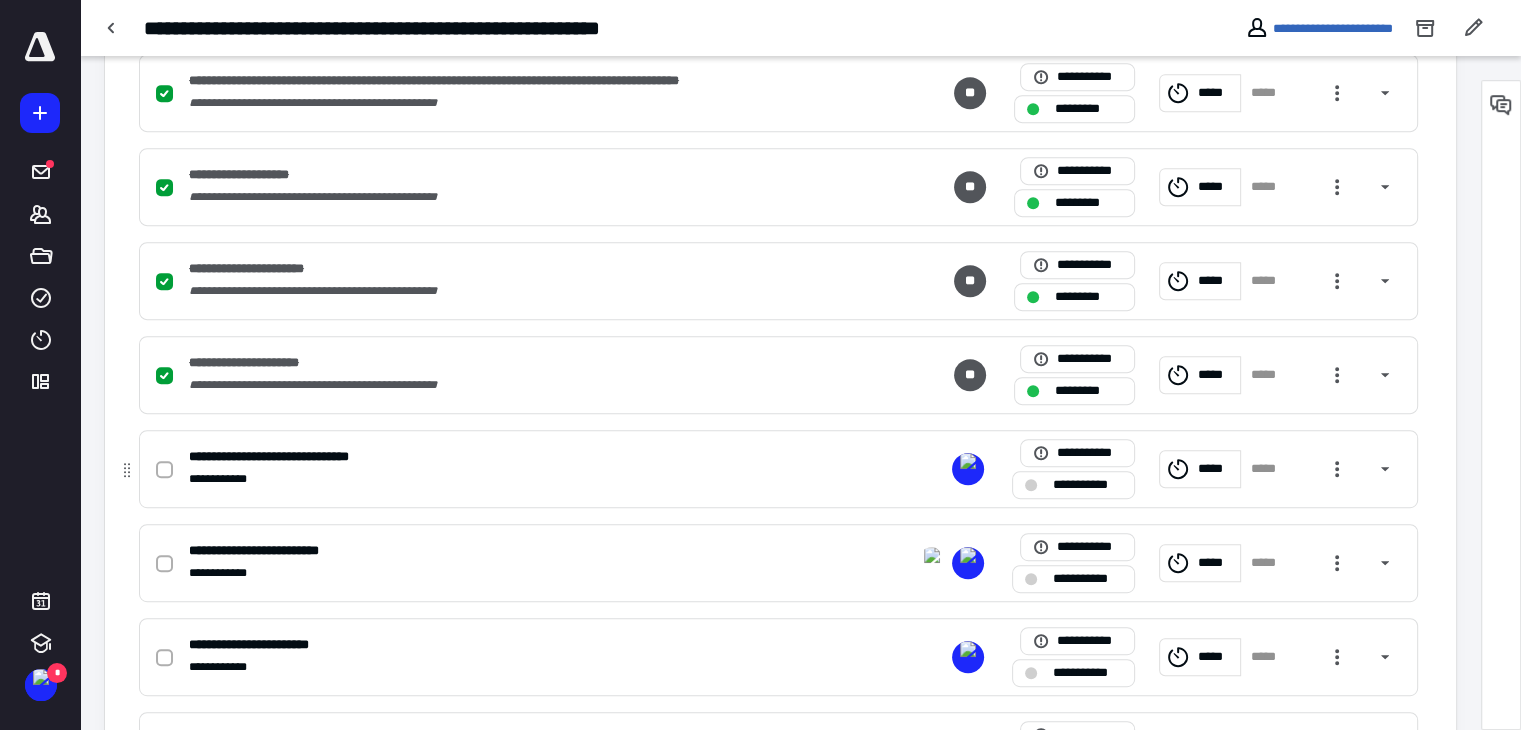 click at bounding box center [164, 470] 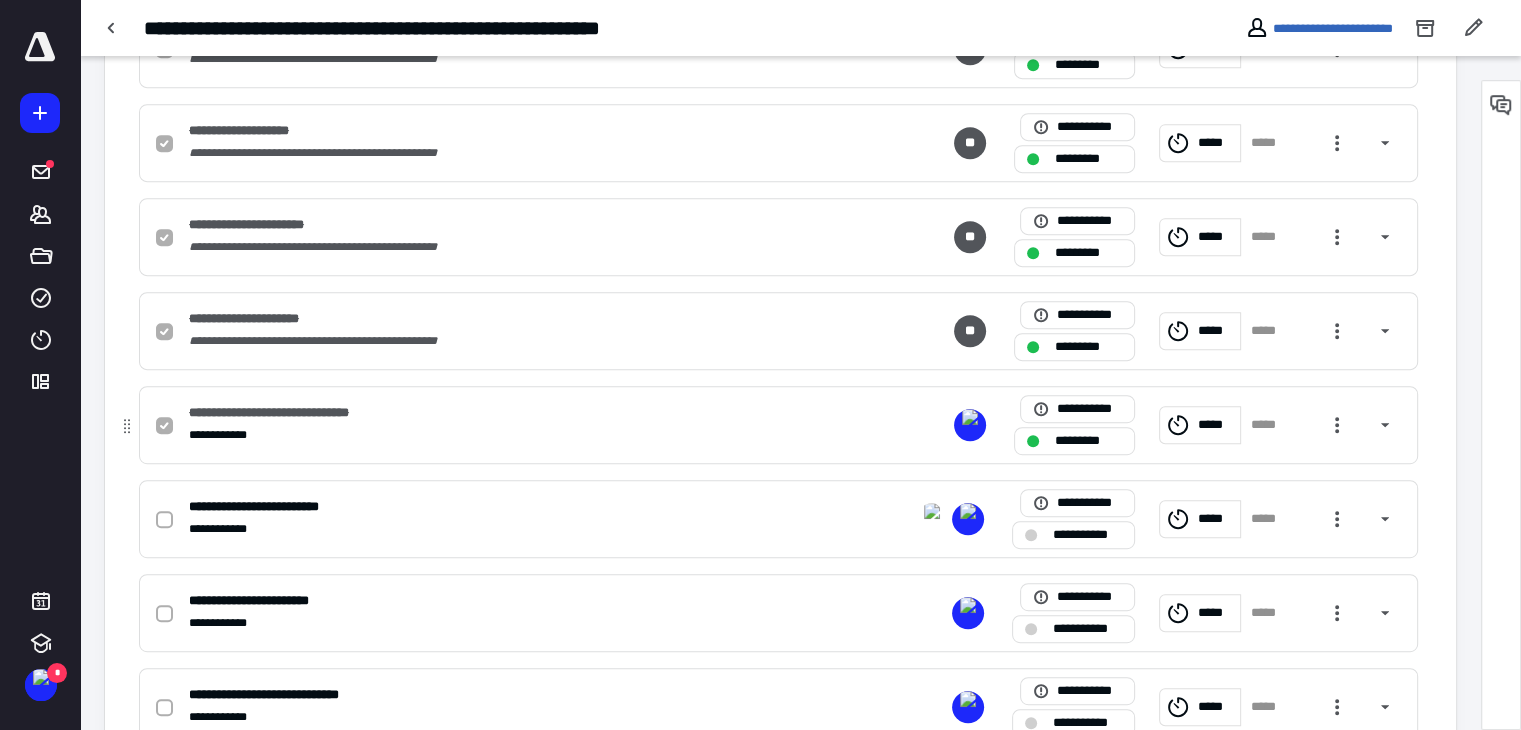 scroll, scrollTop: 1000, scrollLeft: 0, axis: vertical 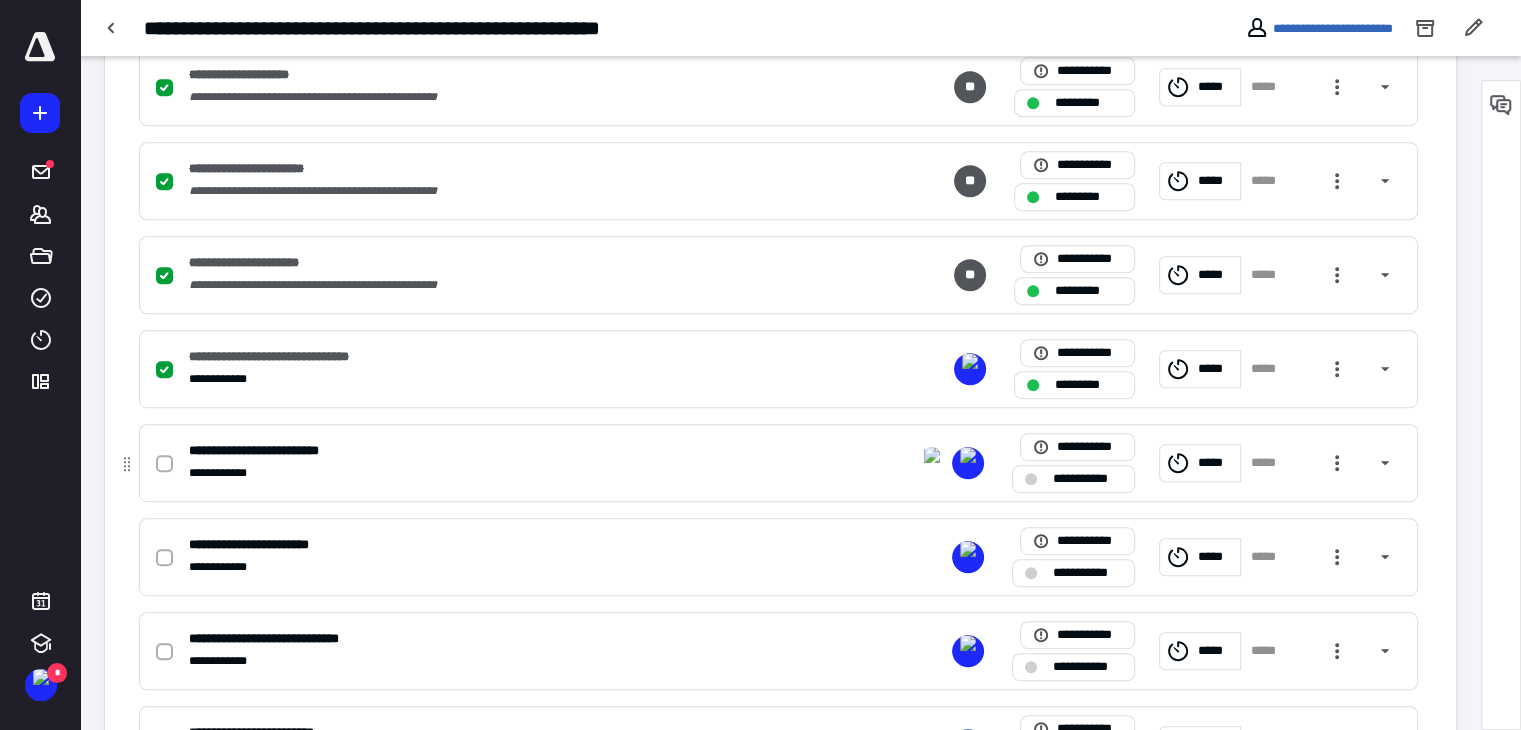 click 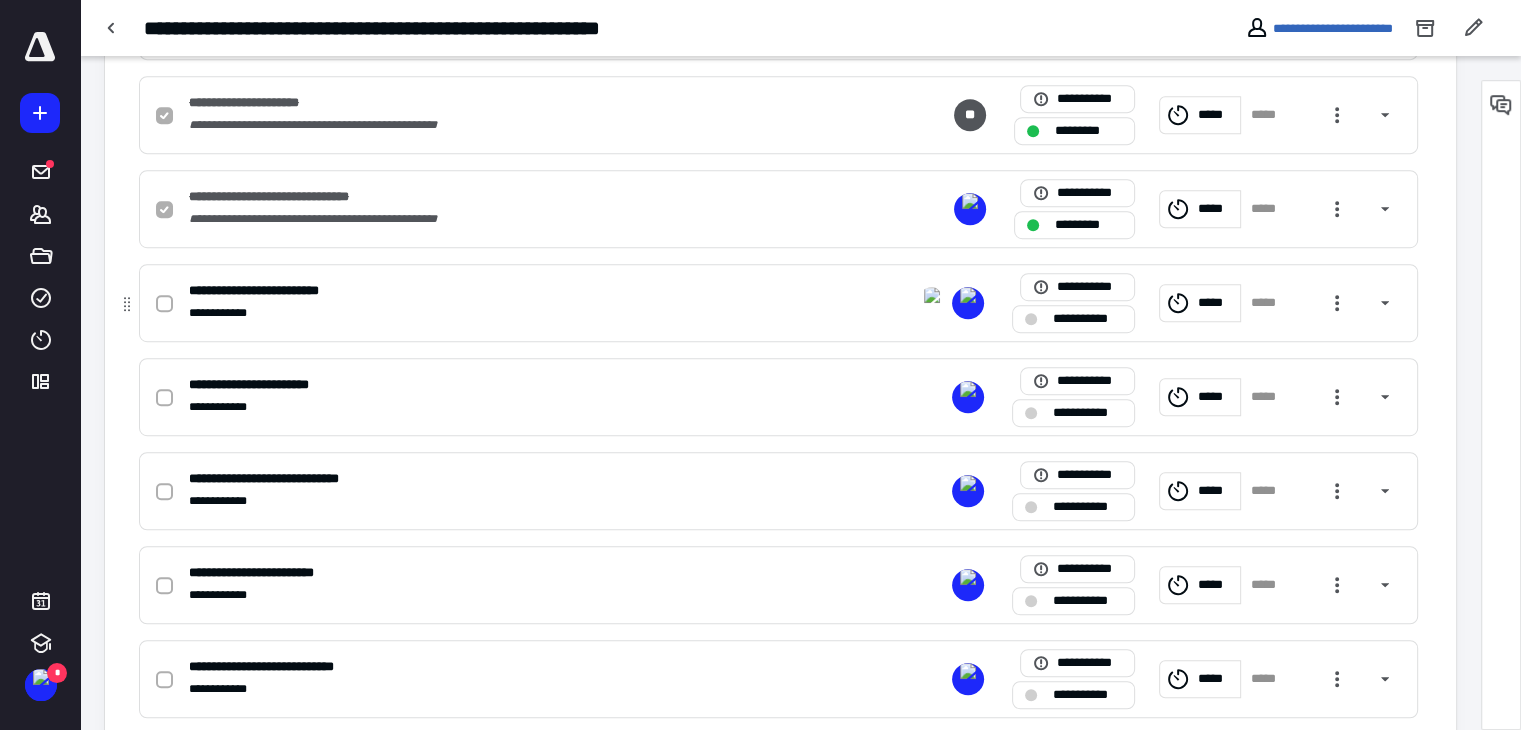 scroll, scrollTop: 1200, scrollLeft: 0, axis: vertical 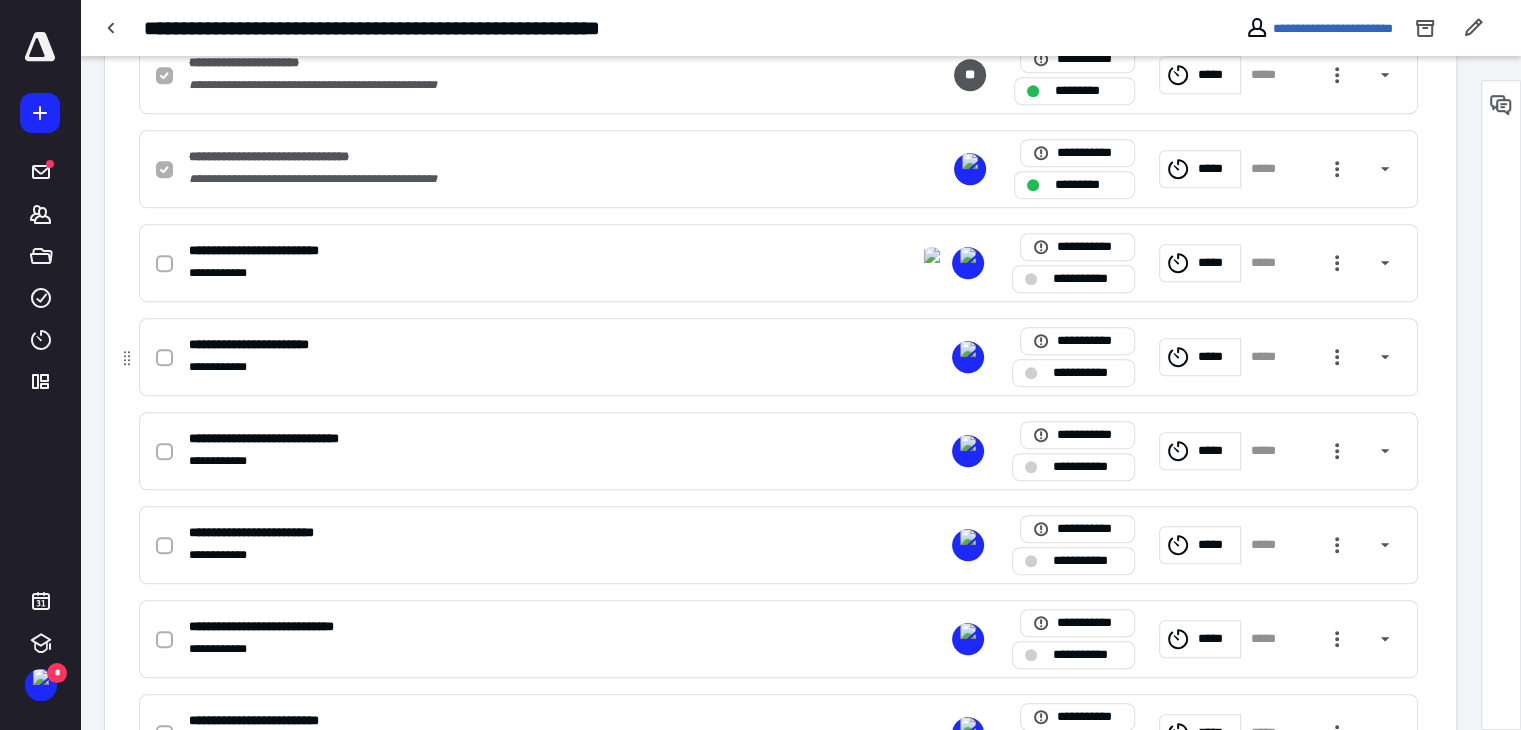 checkbox on "true" 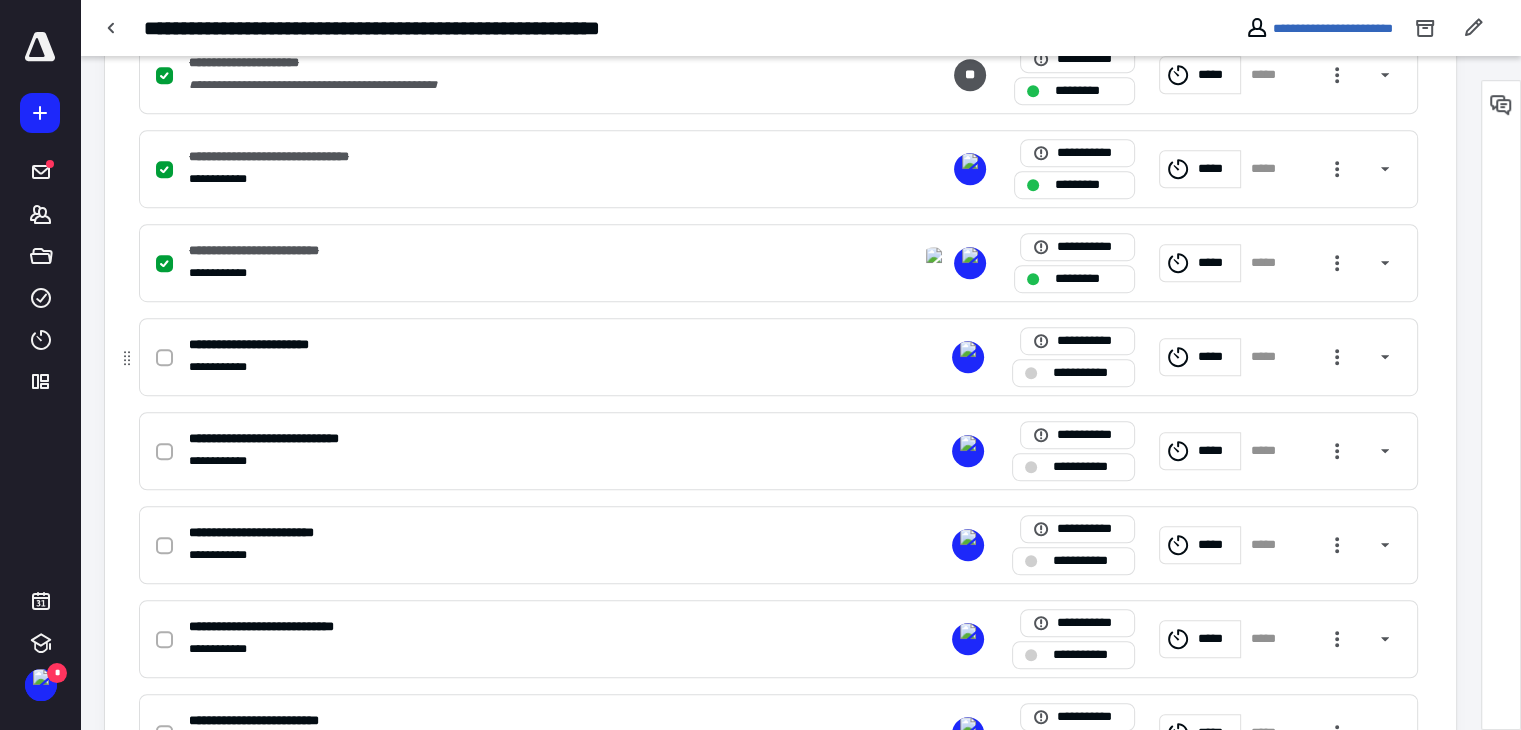 click 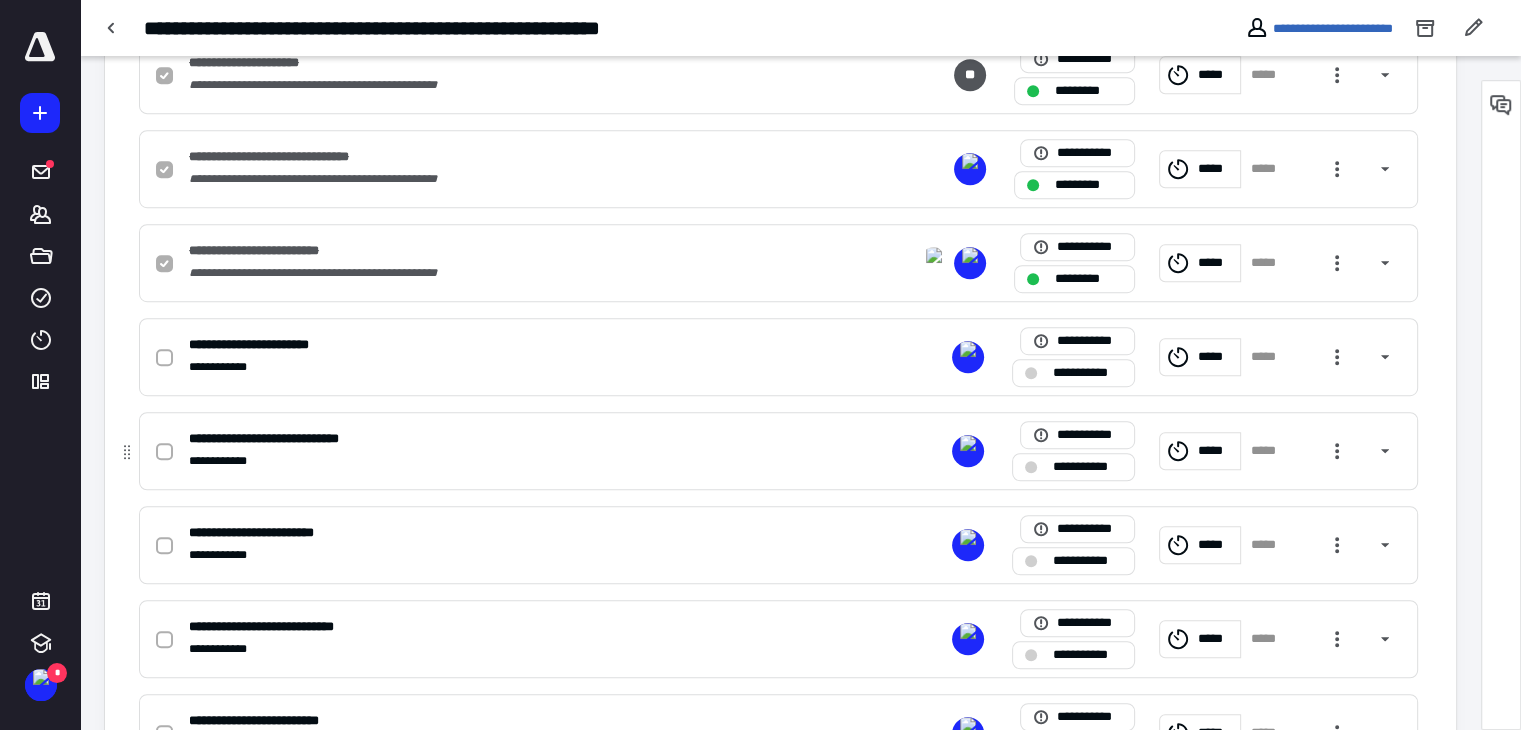 checkbox on "true" 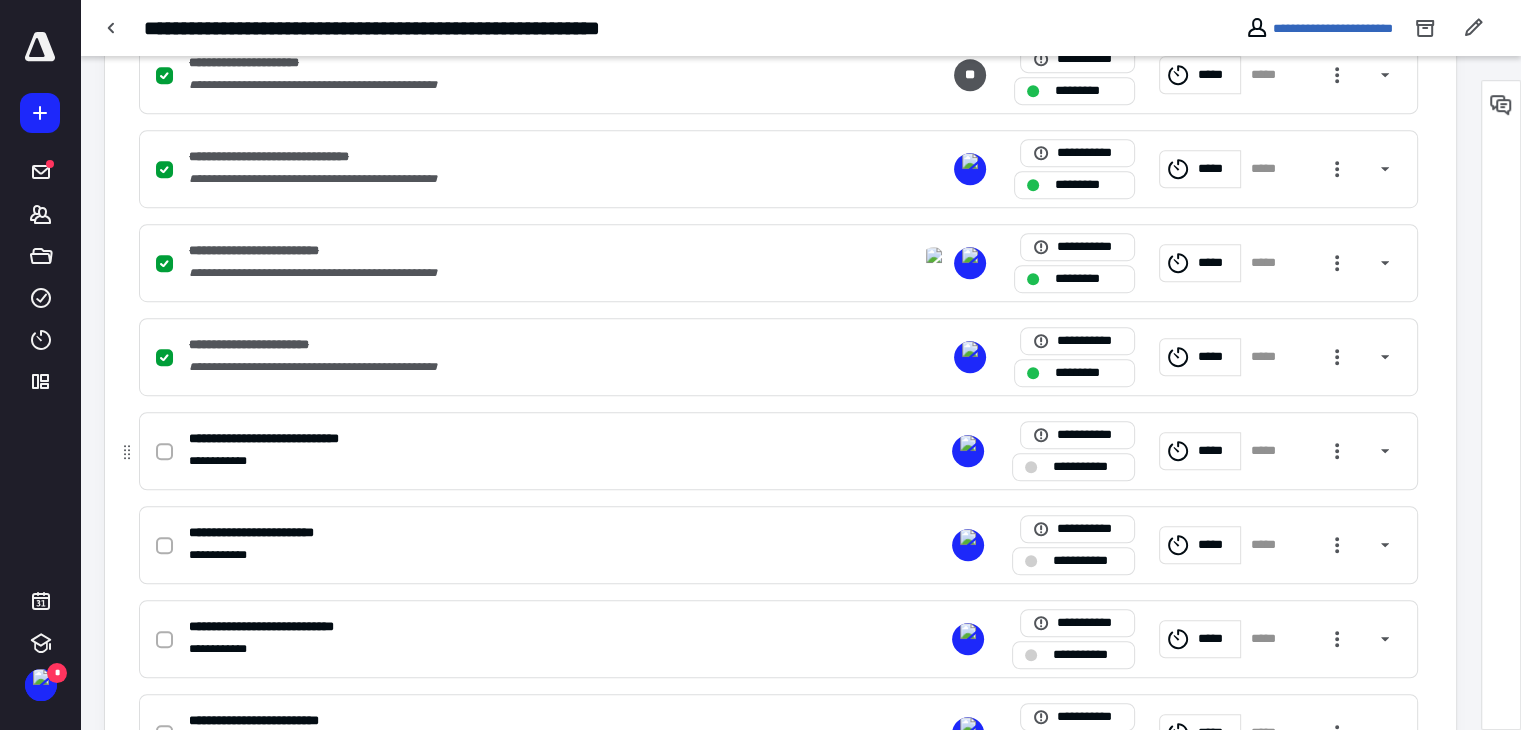 click at bounding box center [164, 451] 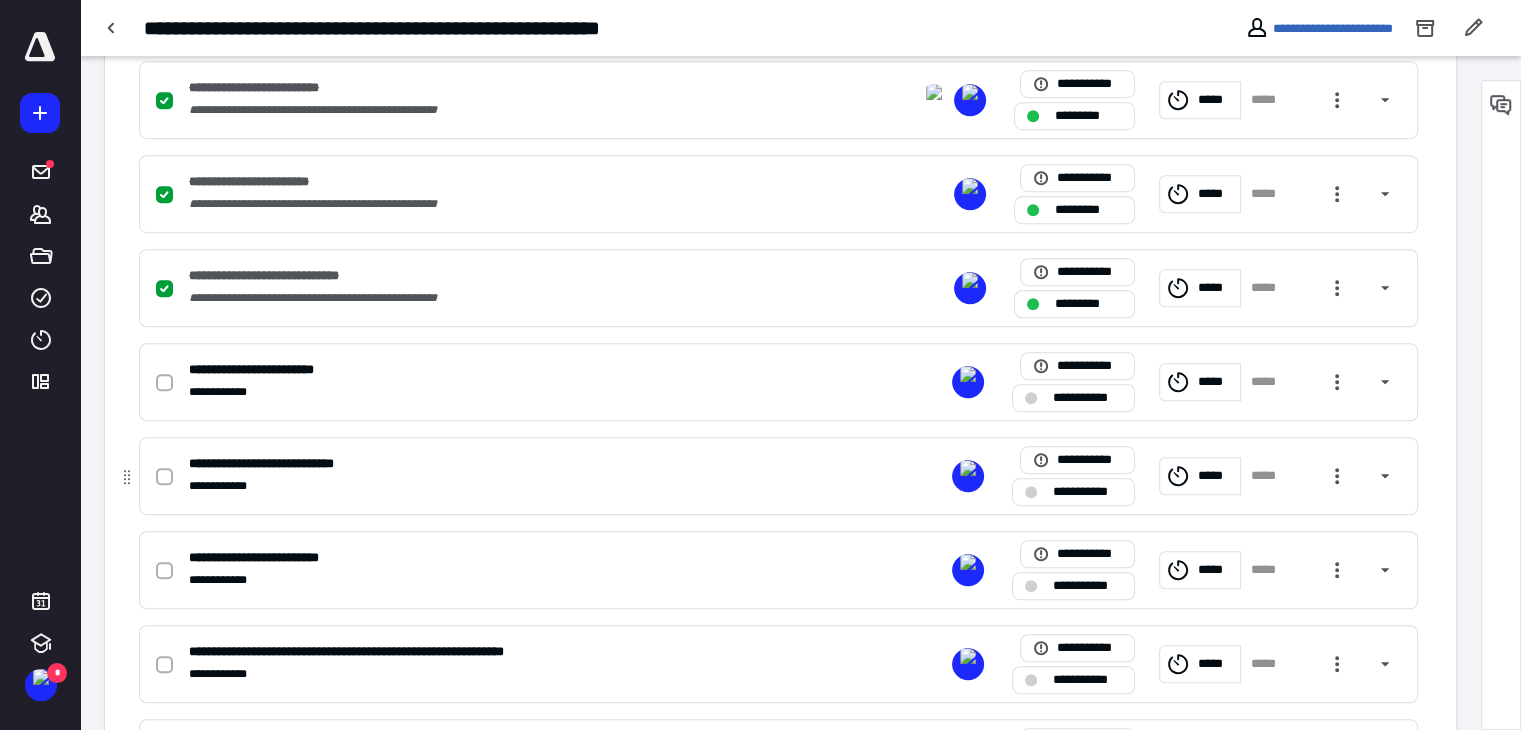 scroll, scrollTop: 1400, scrollLeft: 0, axis: vertical 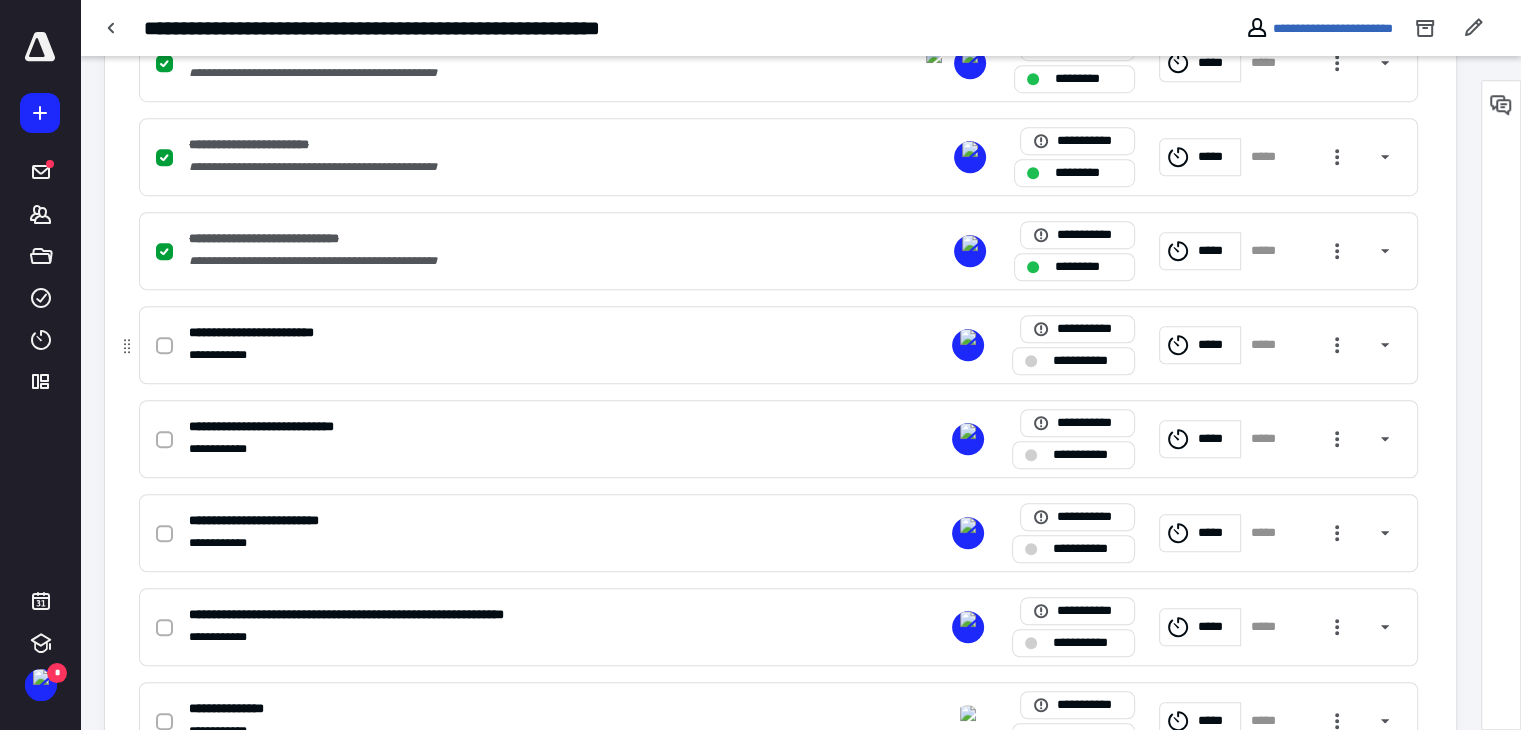 click 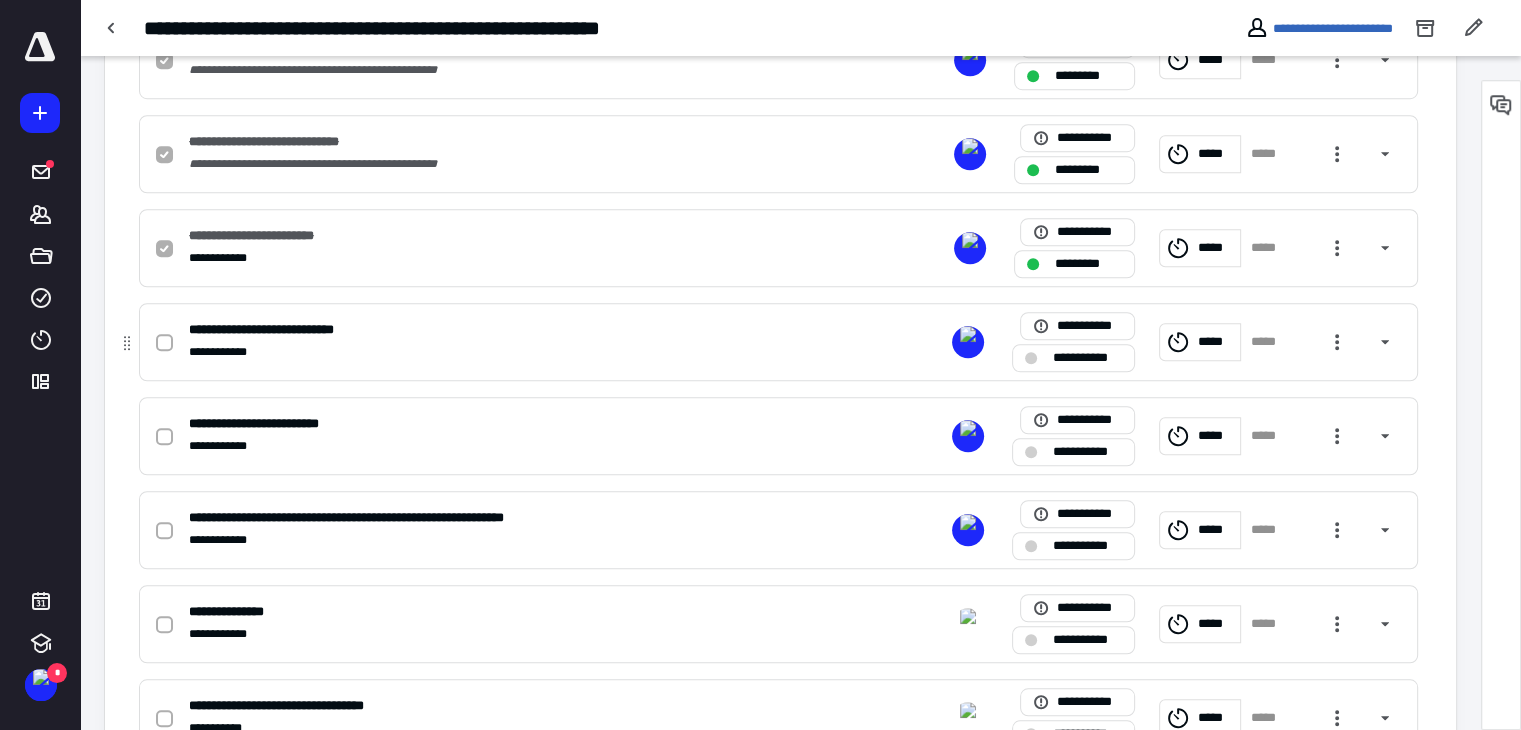 scroll, scrollTop: 1500, scrollLeft: 0, axis: vertical 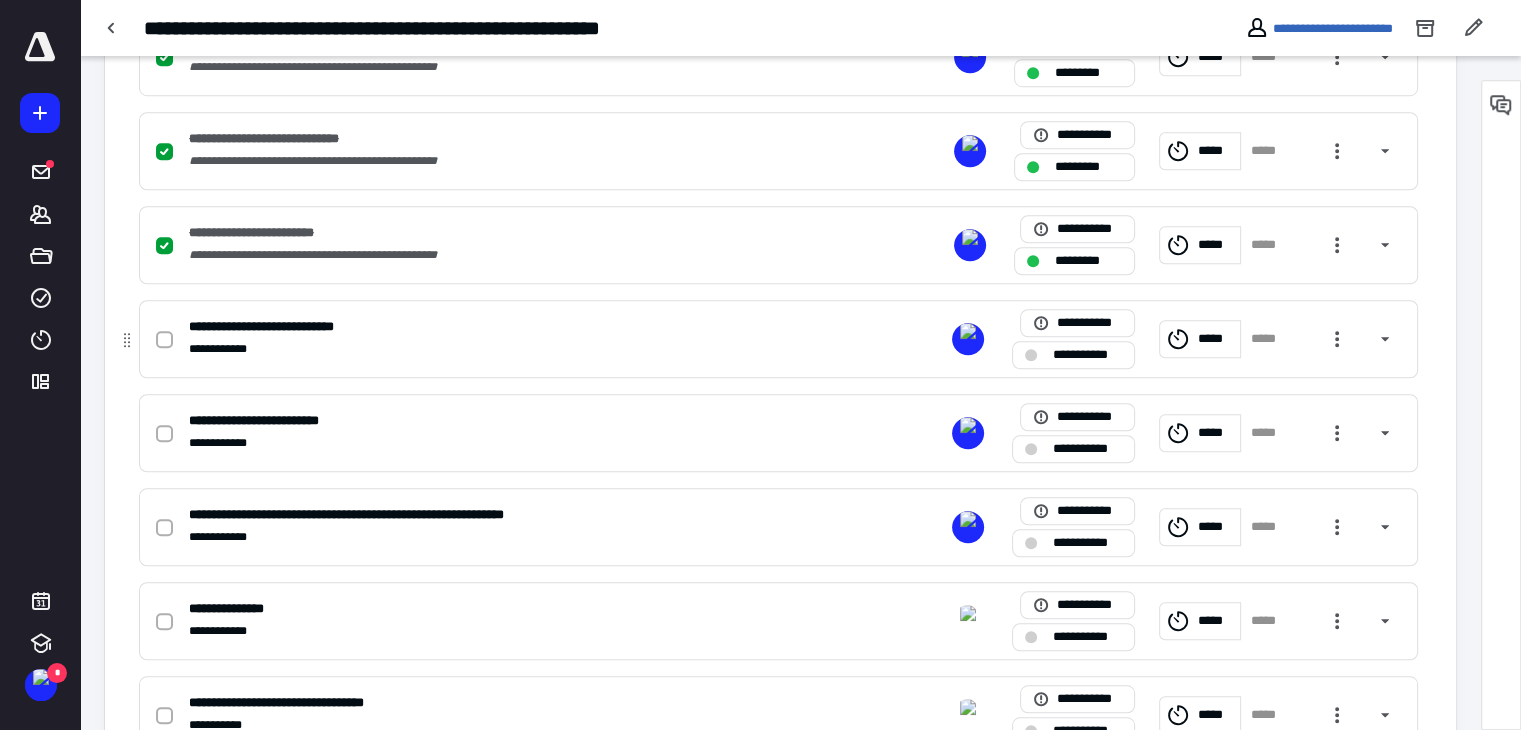 click 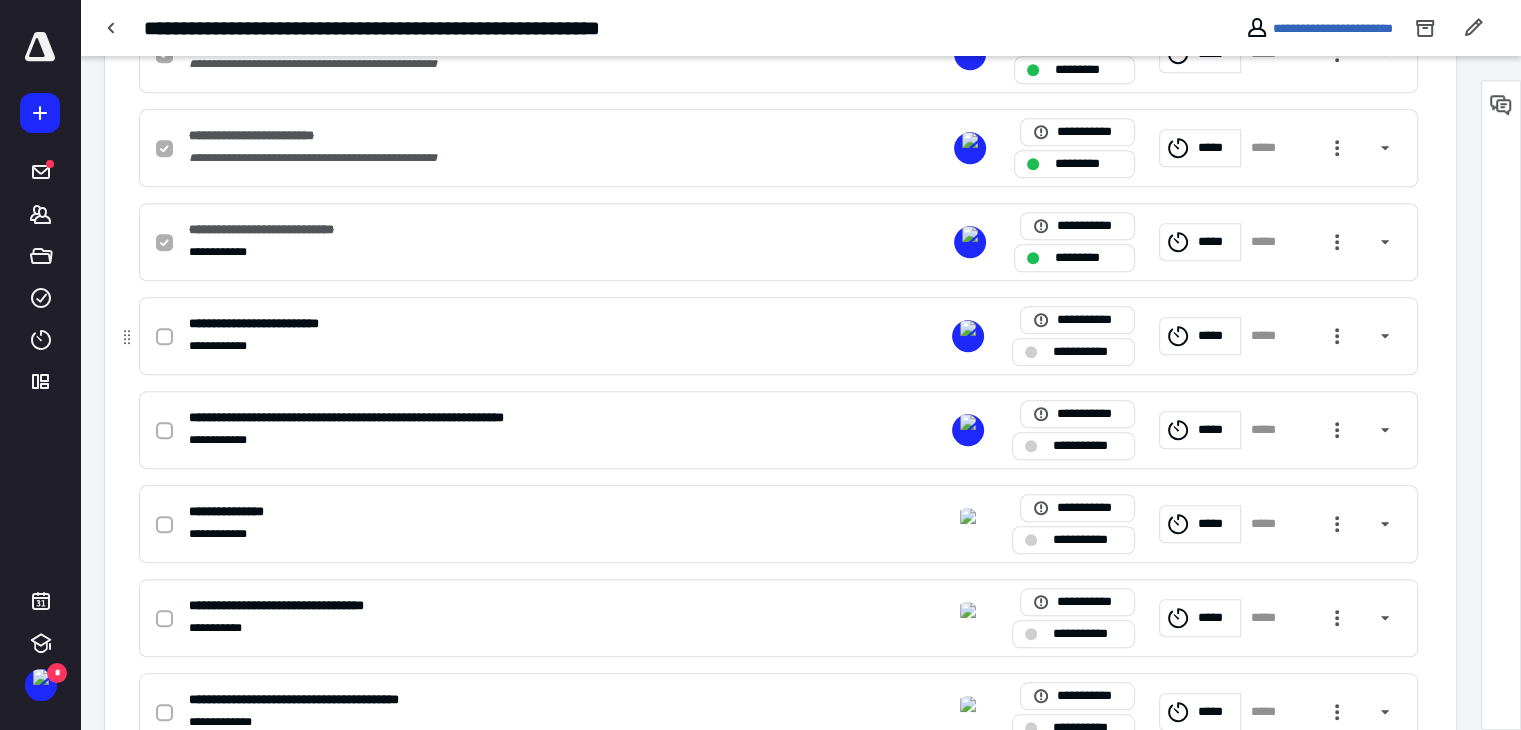 scroll, scrollTop: 1600, scrollLeft: 0, axis: vertical 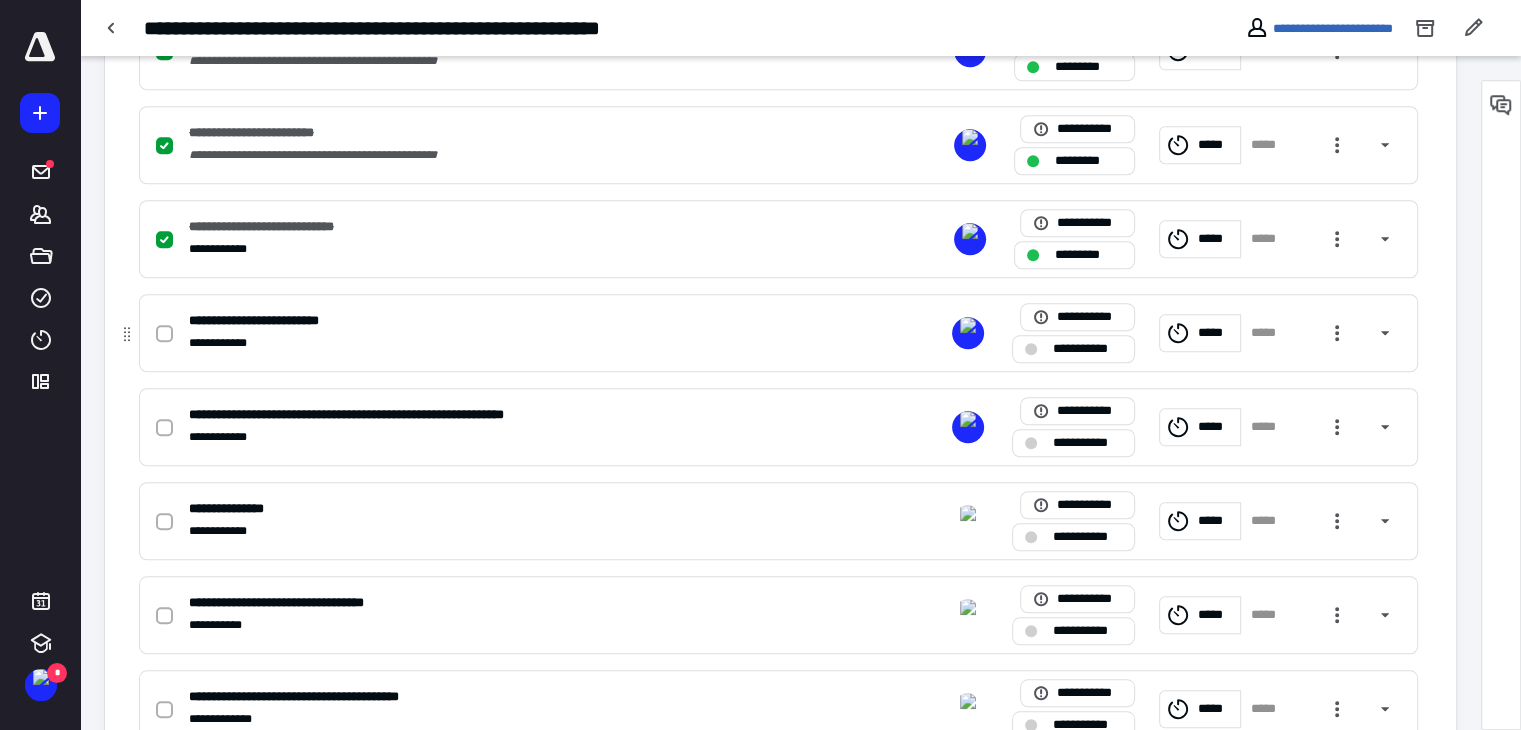 click 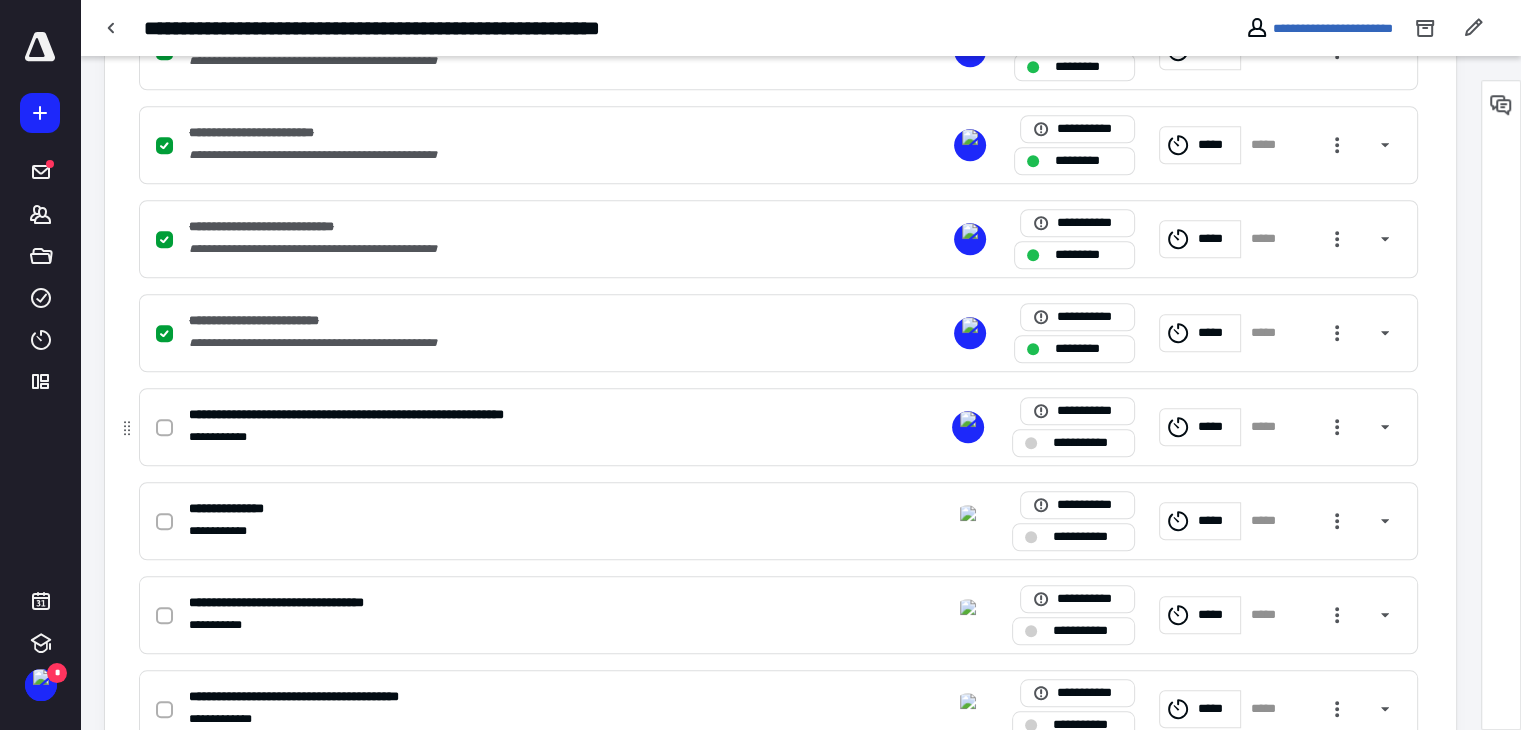 click 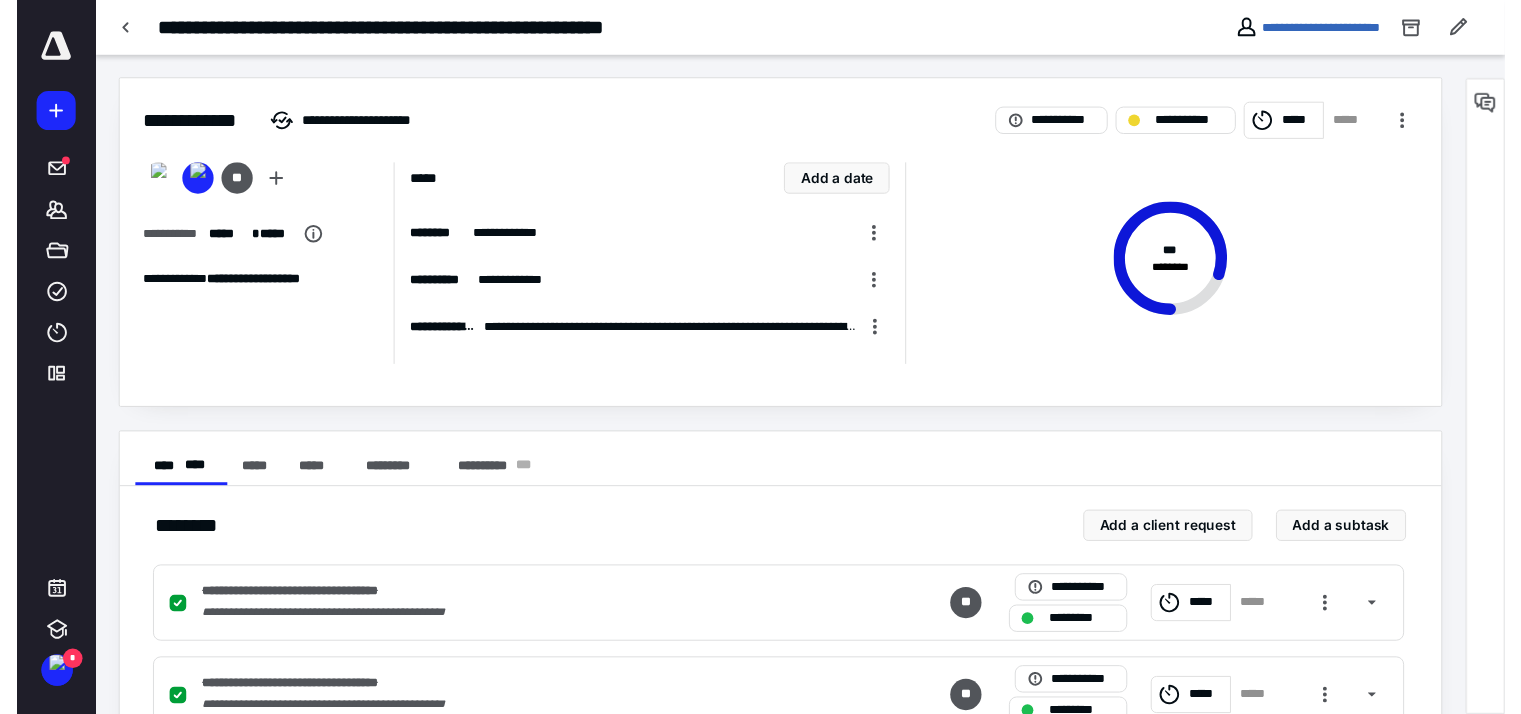 scroll, scrollTop: 0, scrollLeft: 0, axis: both 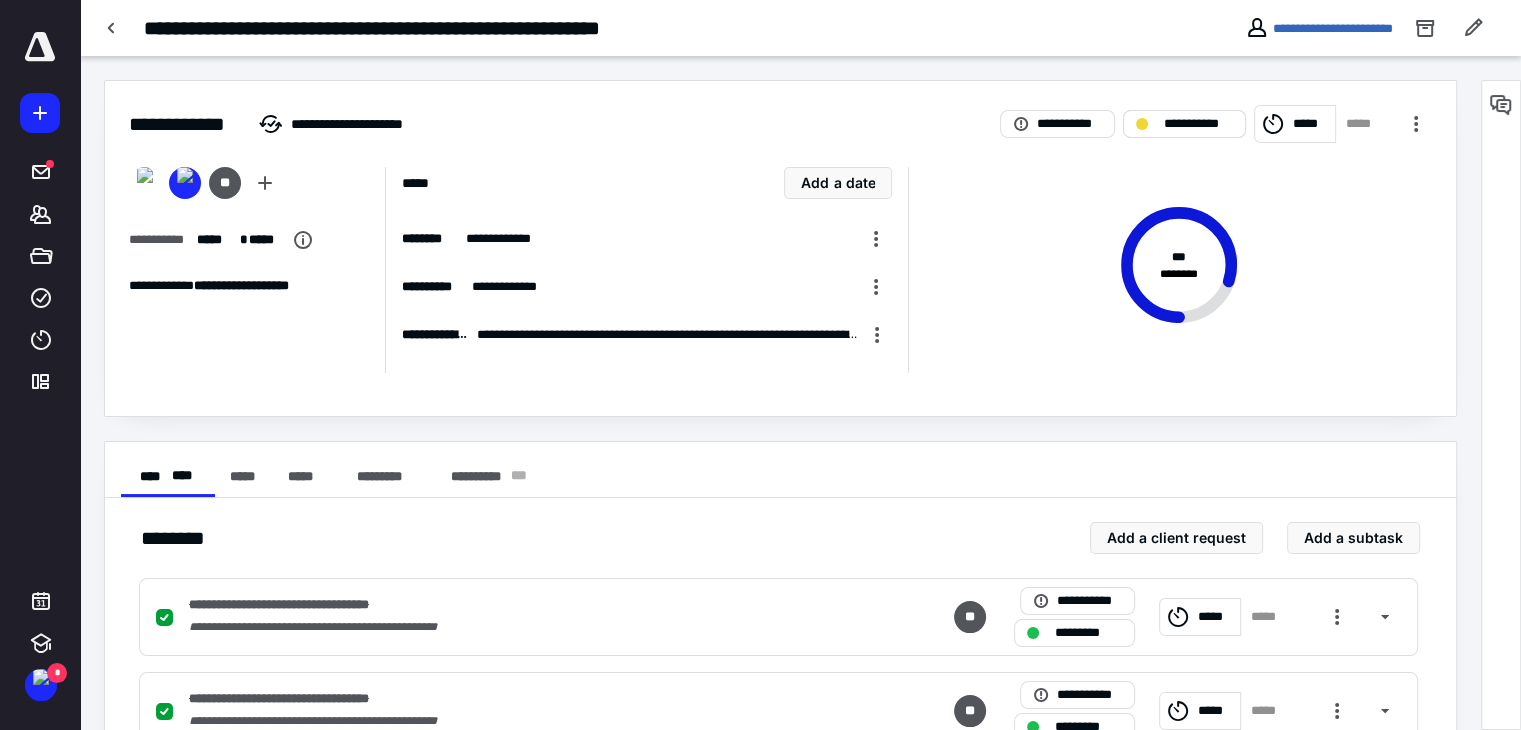 click on "**********" at bounding box center [1198, 124] 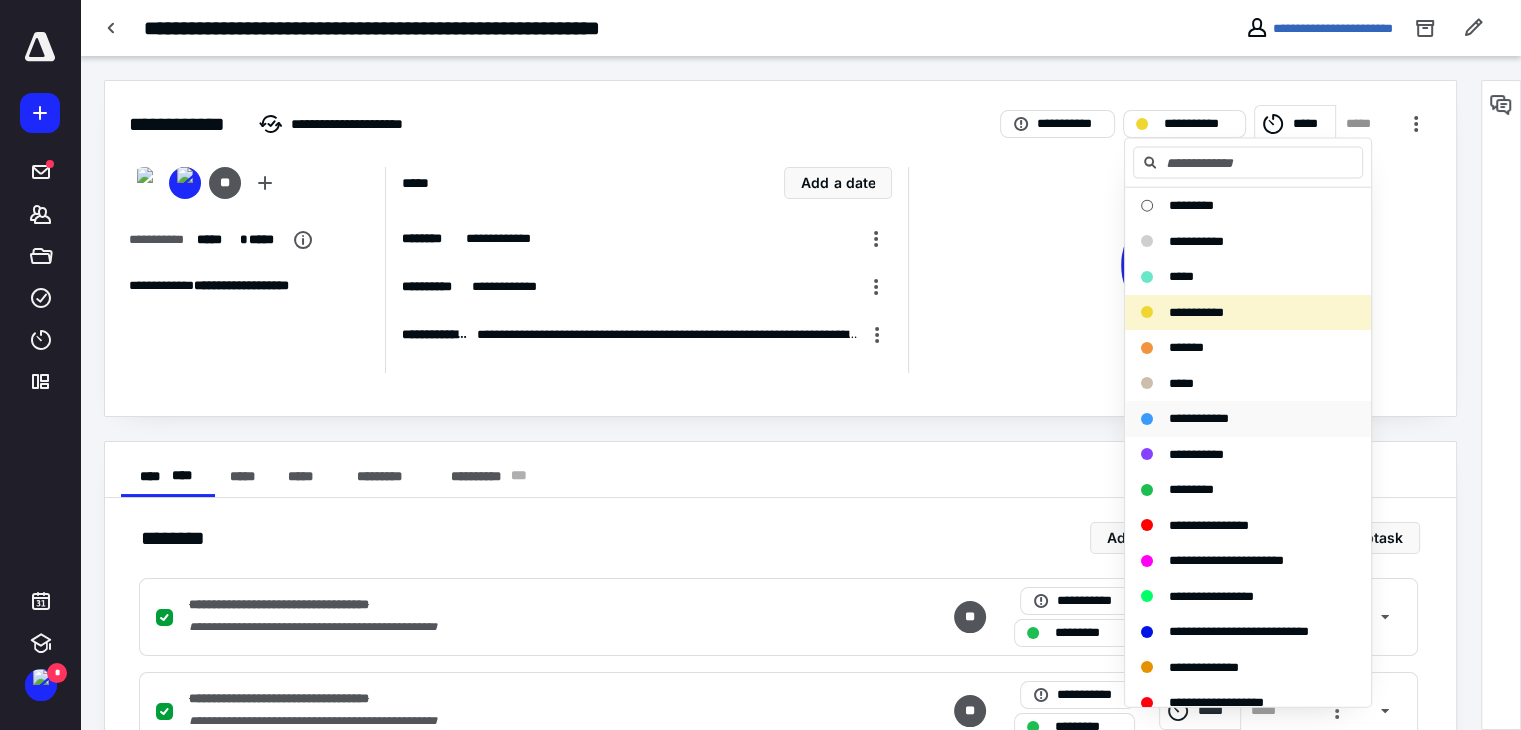 click on "**********" at bounding box center [1248, 419] 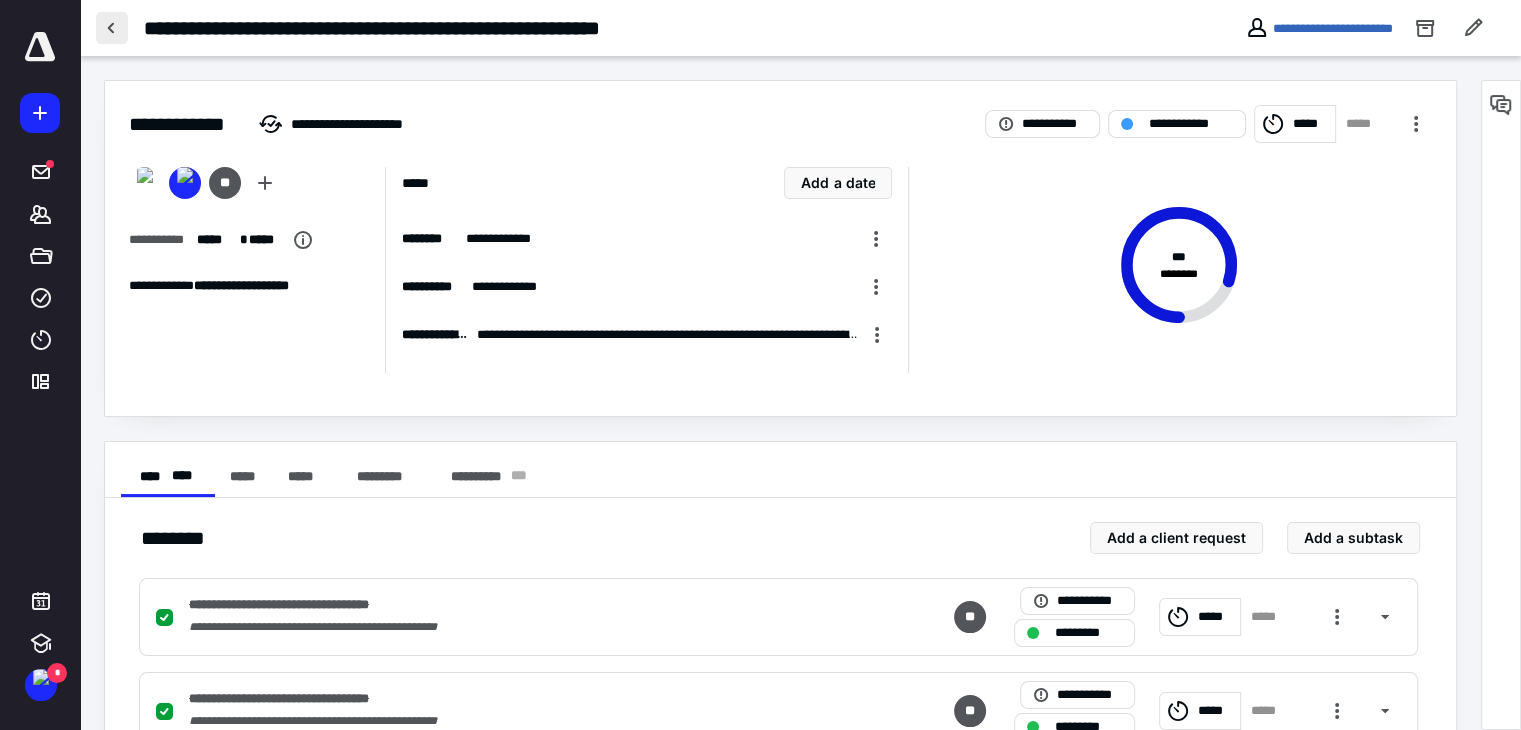click at bounding box center (112, 28) 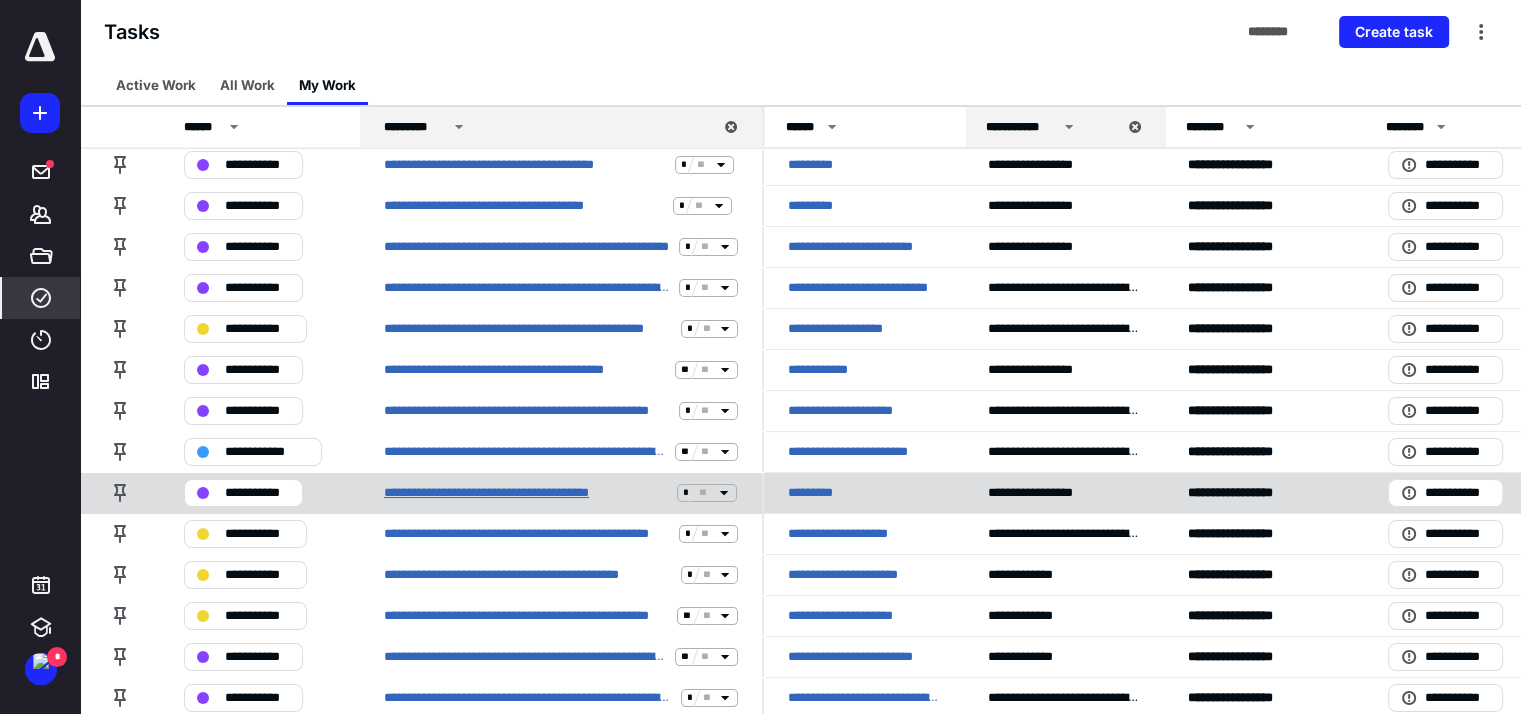 scroll, scrollTop: 100, scrollLeft: 0, axis: vertical 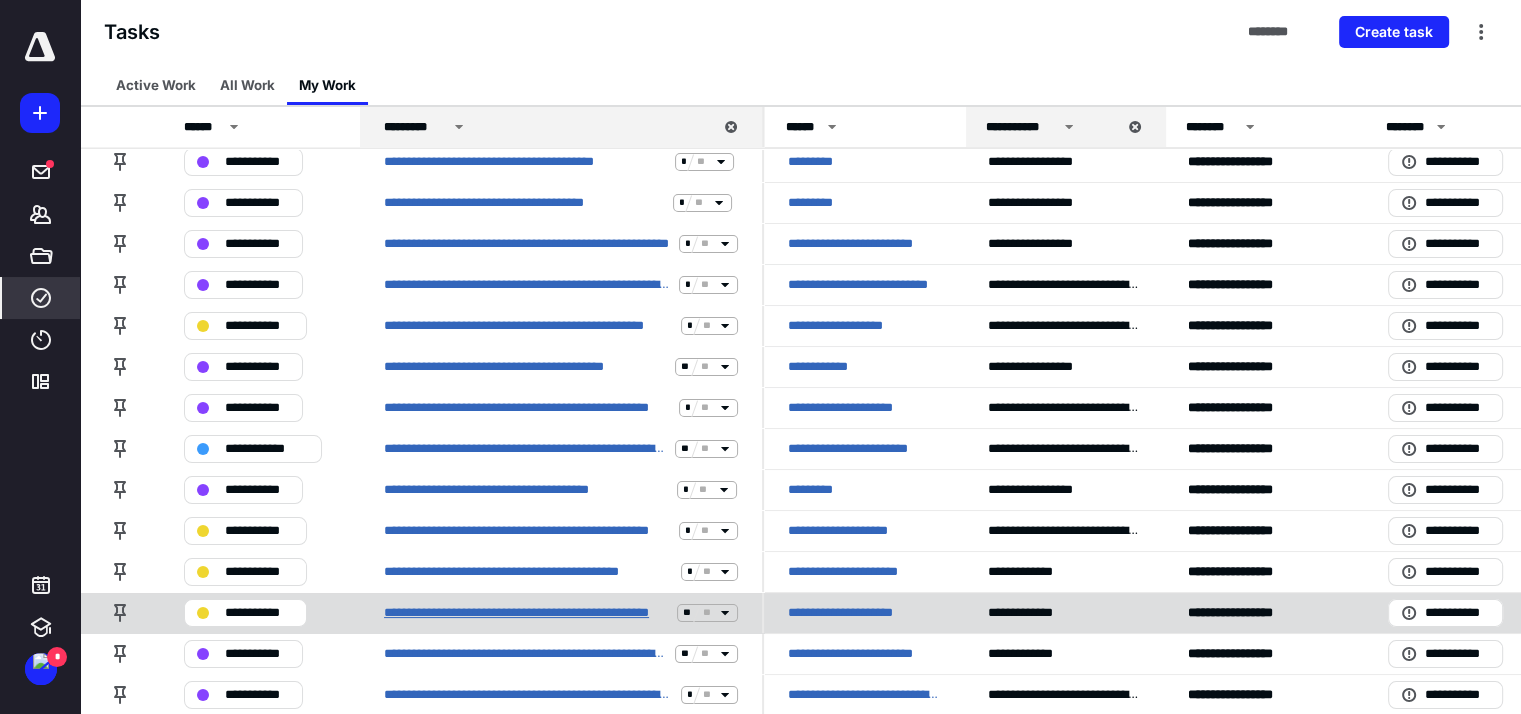 click on "**********" at bounding box center (526, 613) 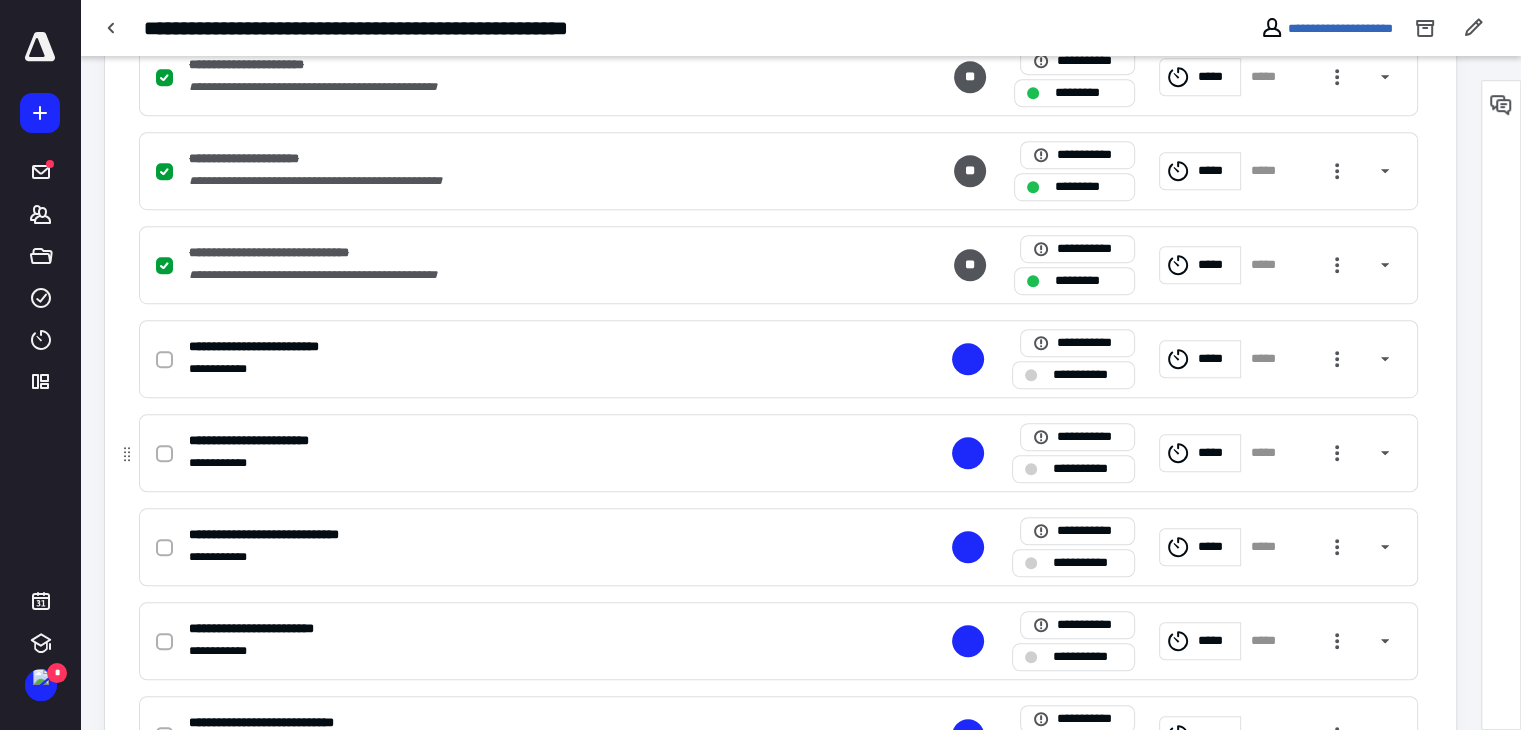 scroll, scrollTop: 1200, scrollLeft: 0, axis: vertical 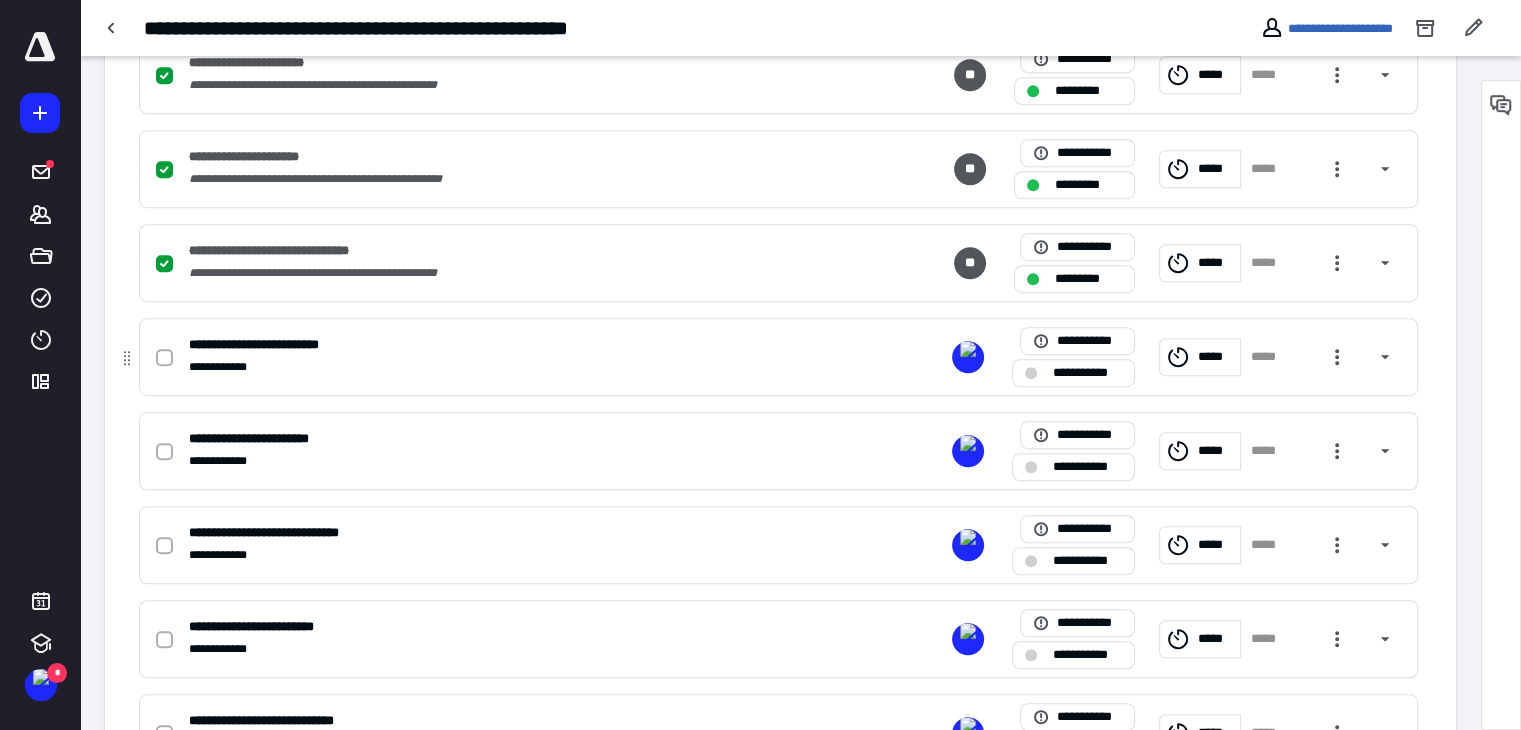 click at bounding box center (164, 358) 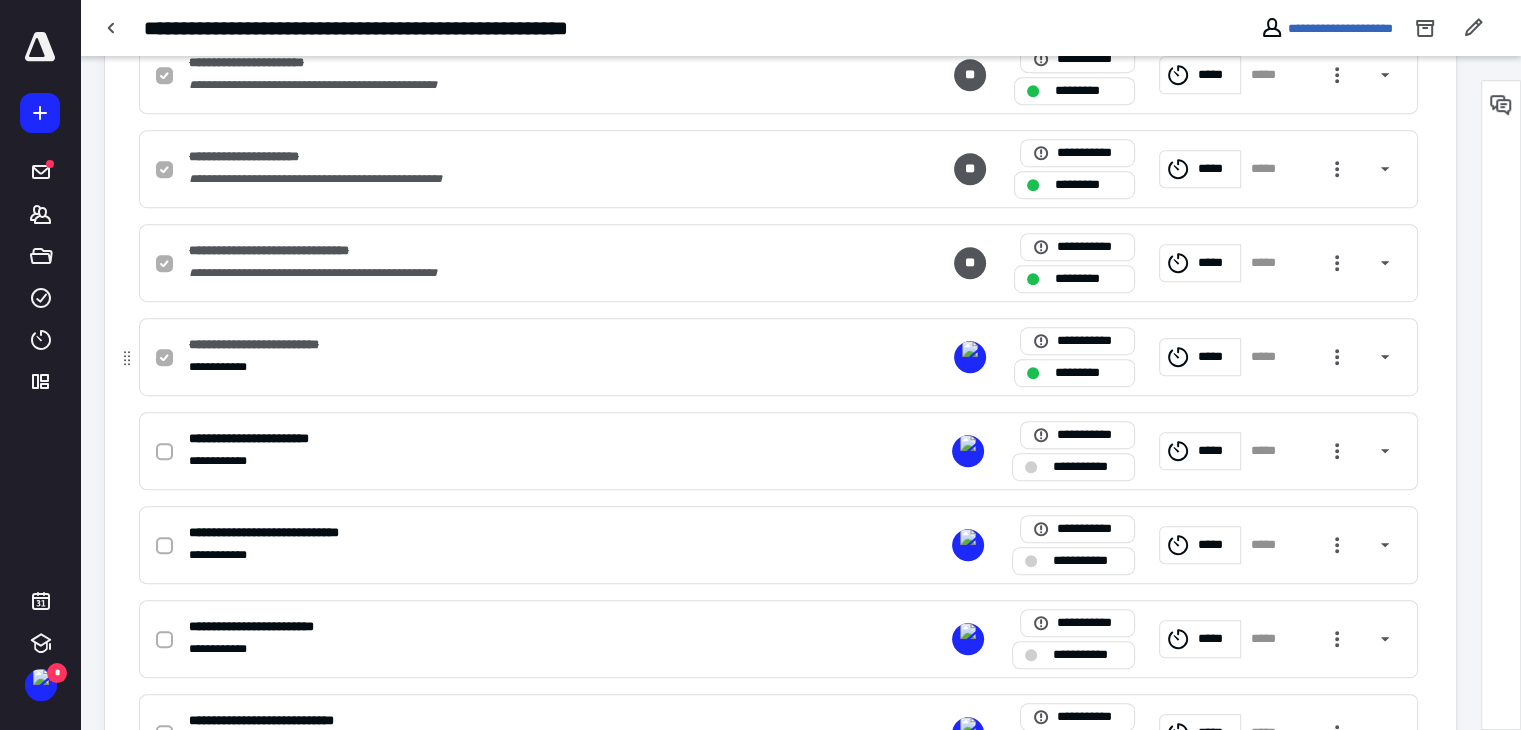 scroll, scrollTop: 1300, scrollLeft: 0, axis: vertical 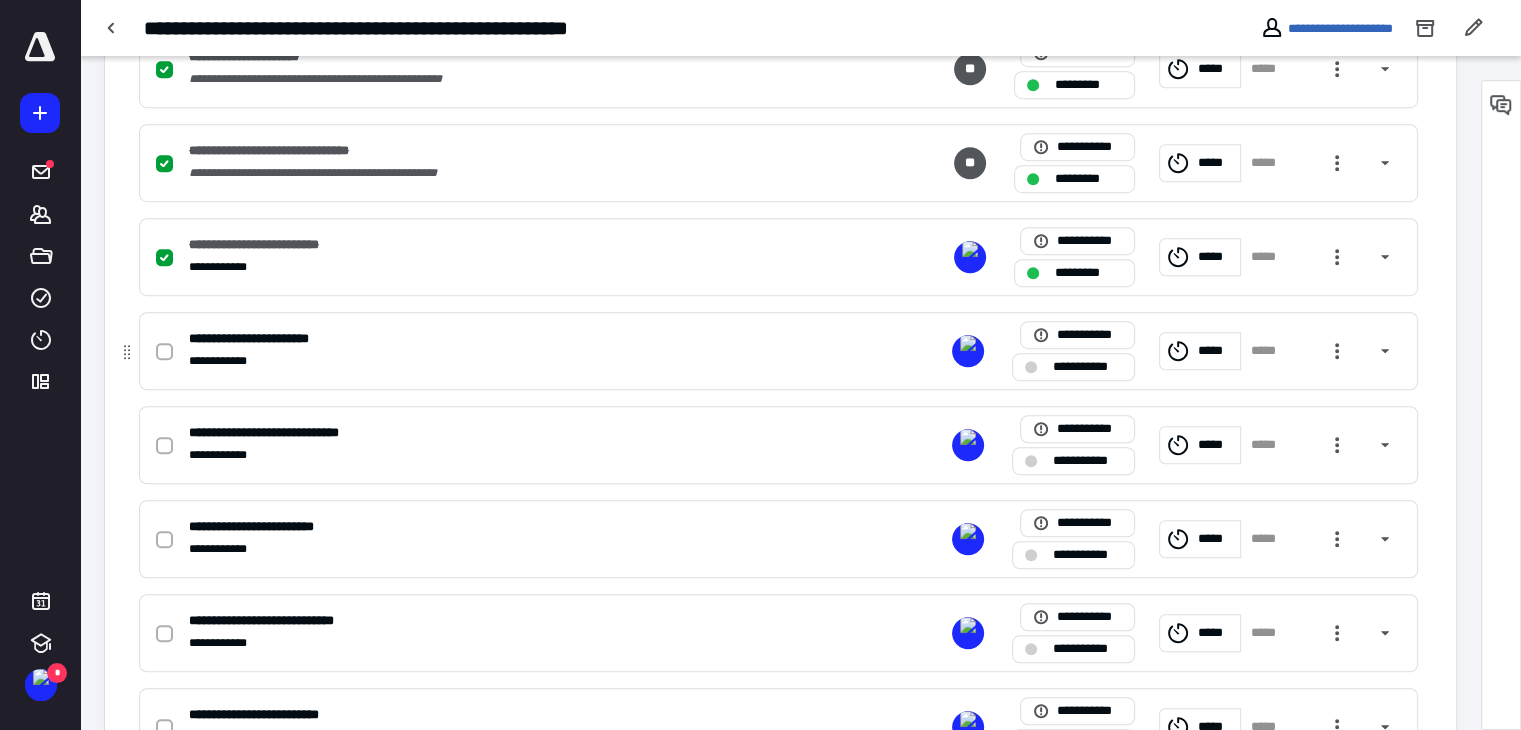 click 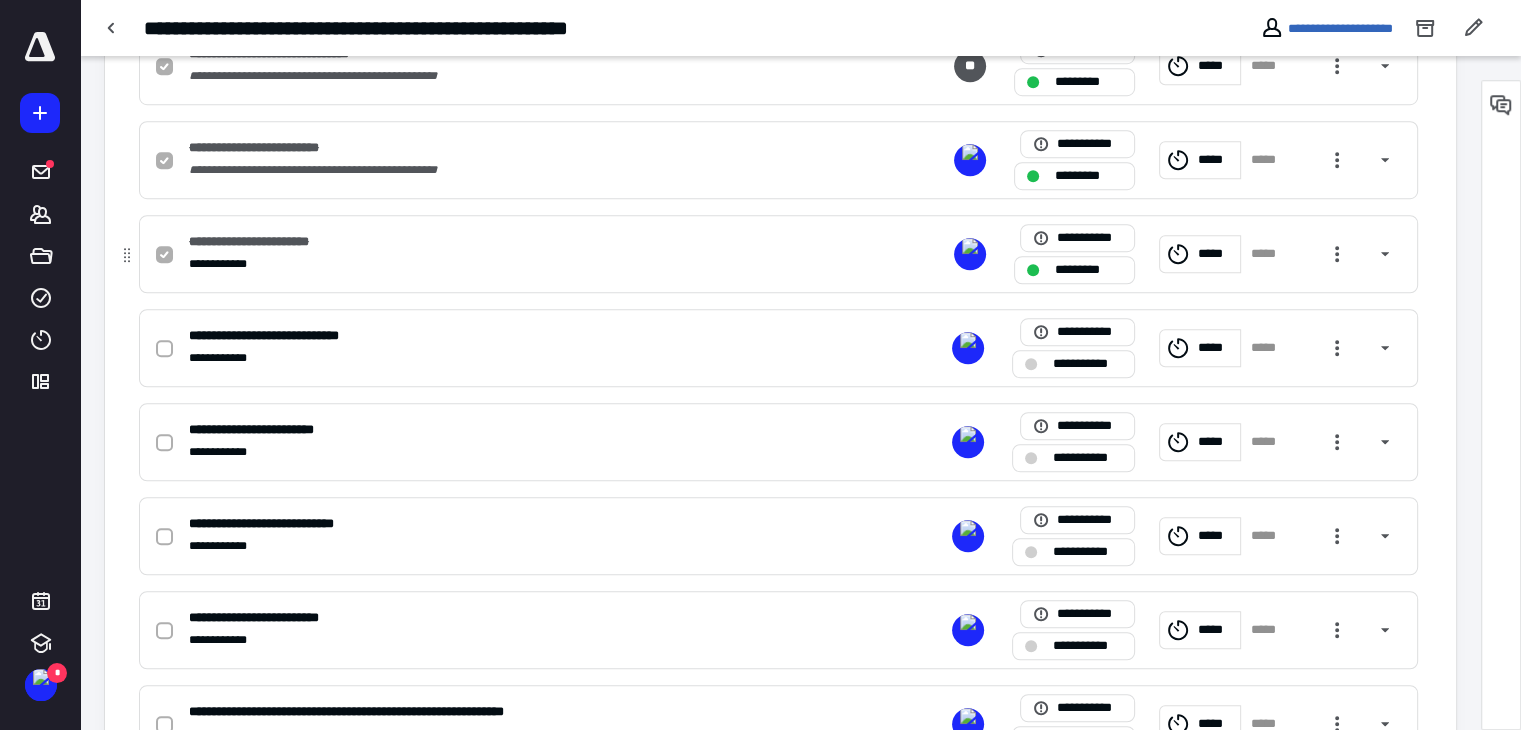 scroll, scrollTop: 1400, scrollLeft: 0, axis: vertical 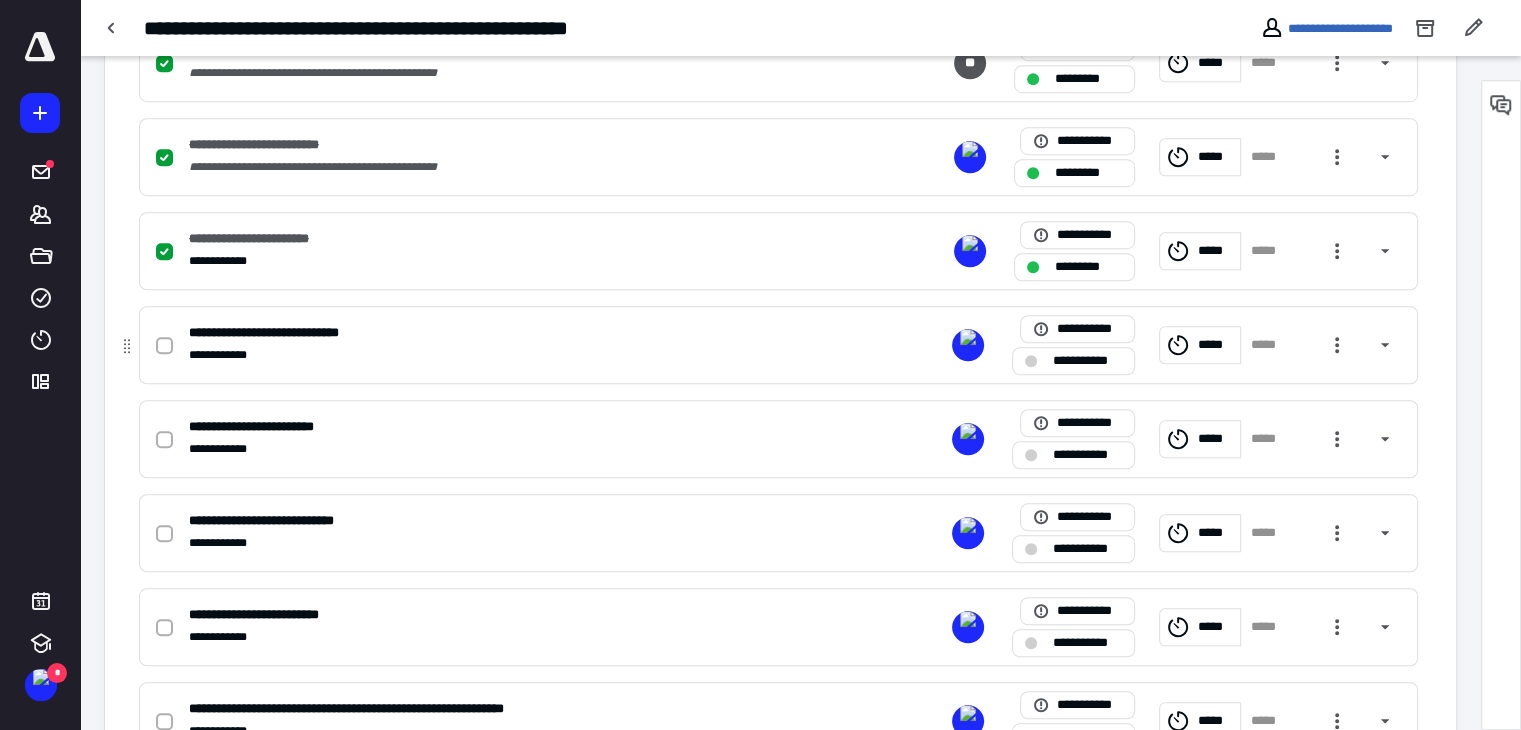 click 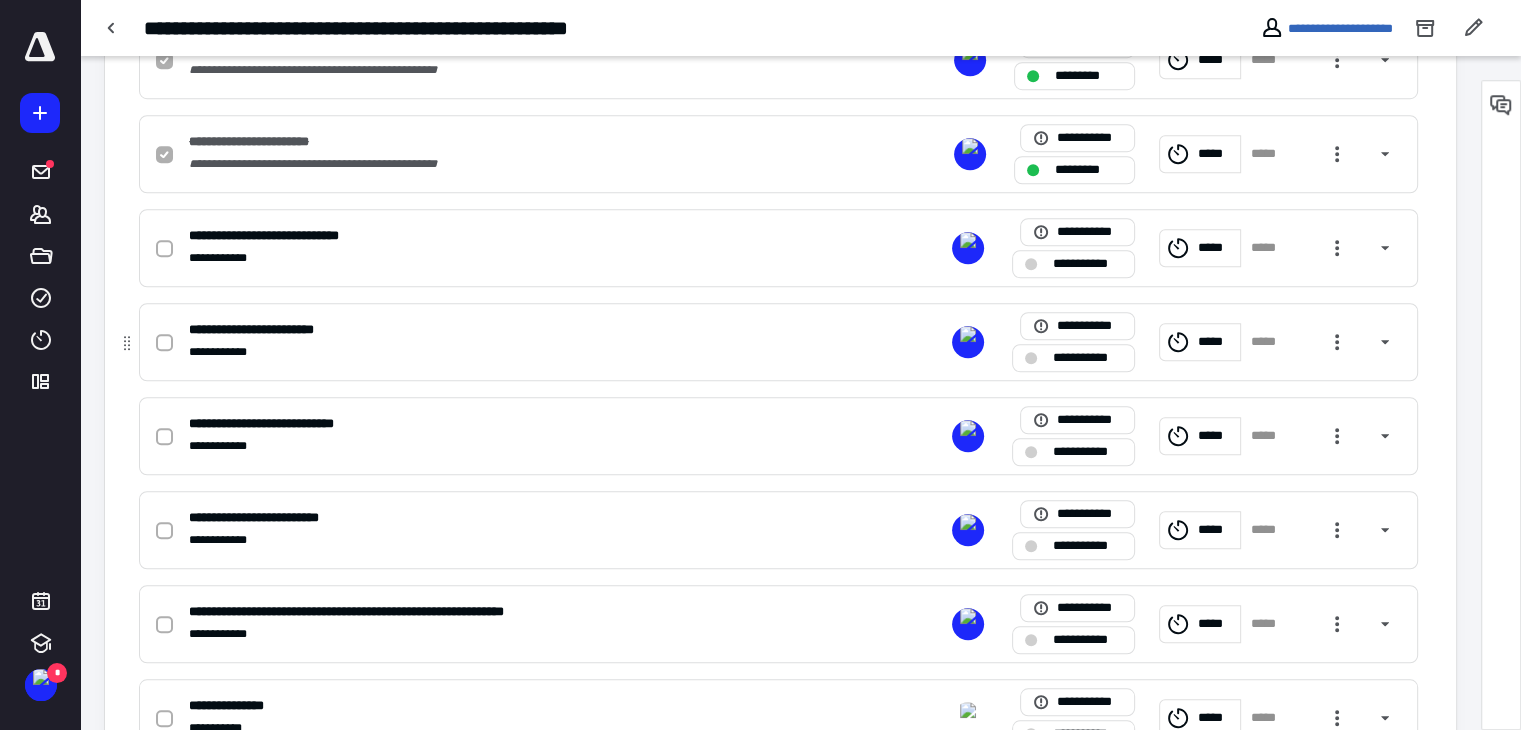 scroll, scrollTop: 1500, scrollLeft: 0, axis: vertical 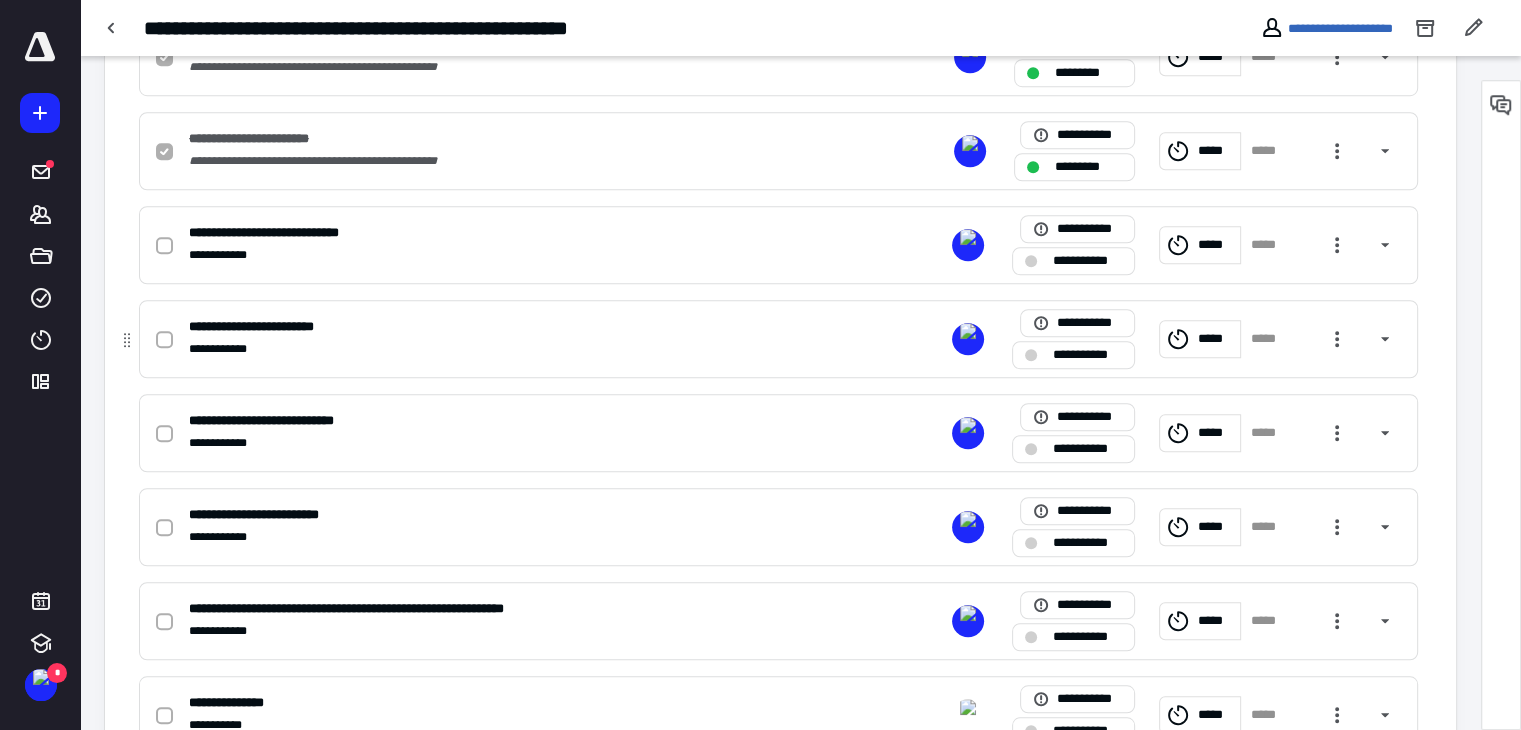 checkbox on "true" 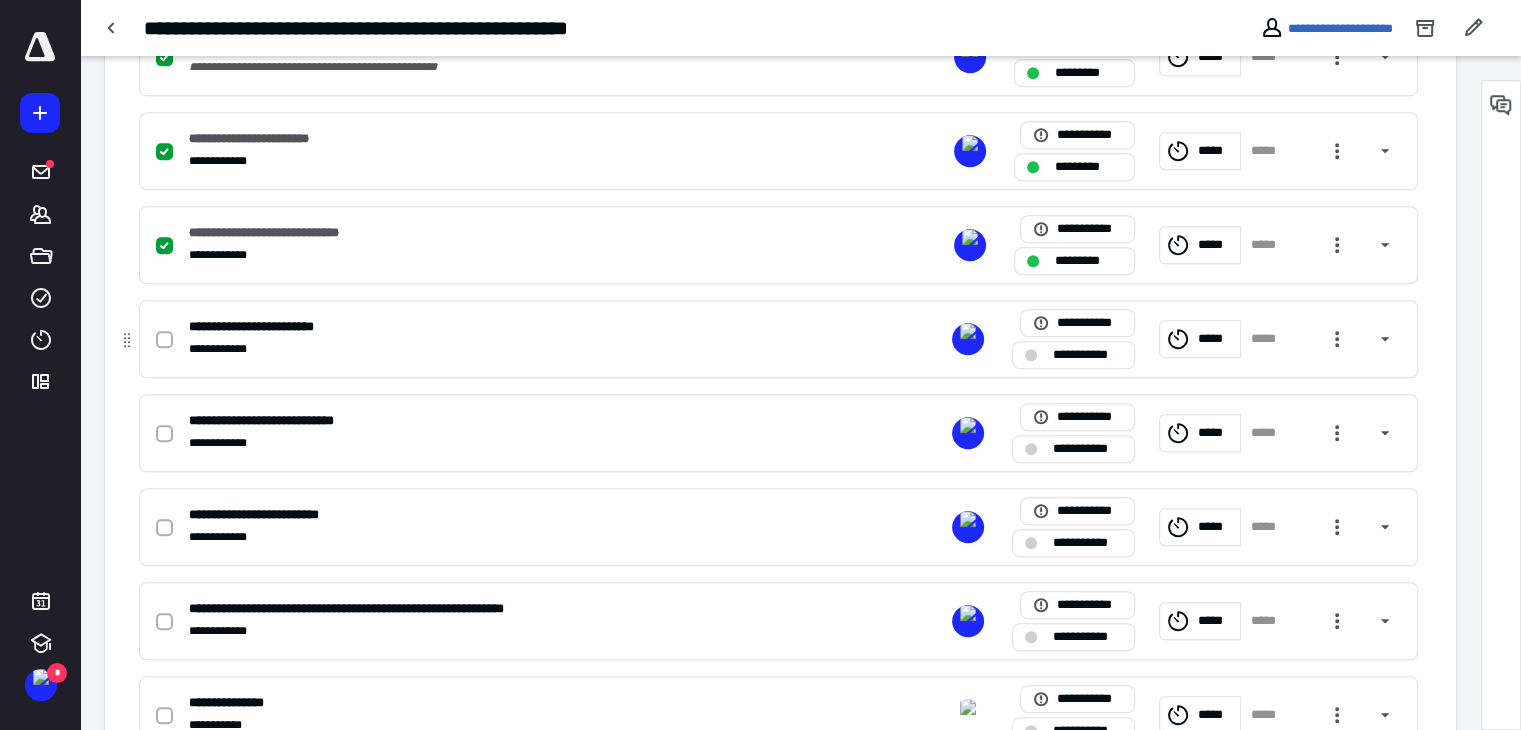 click 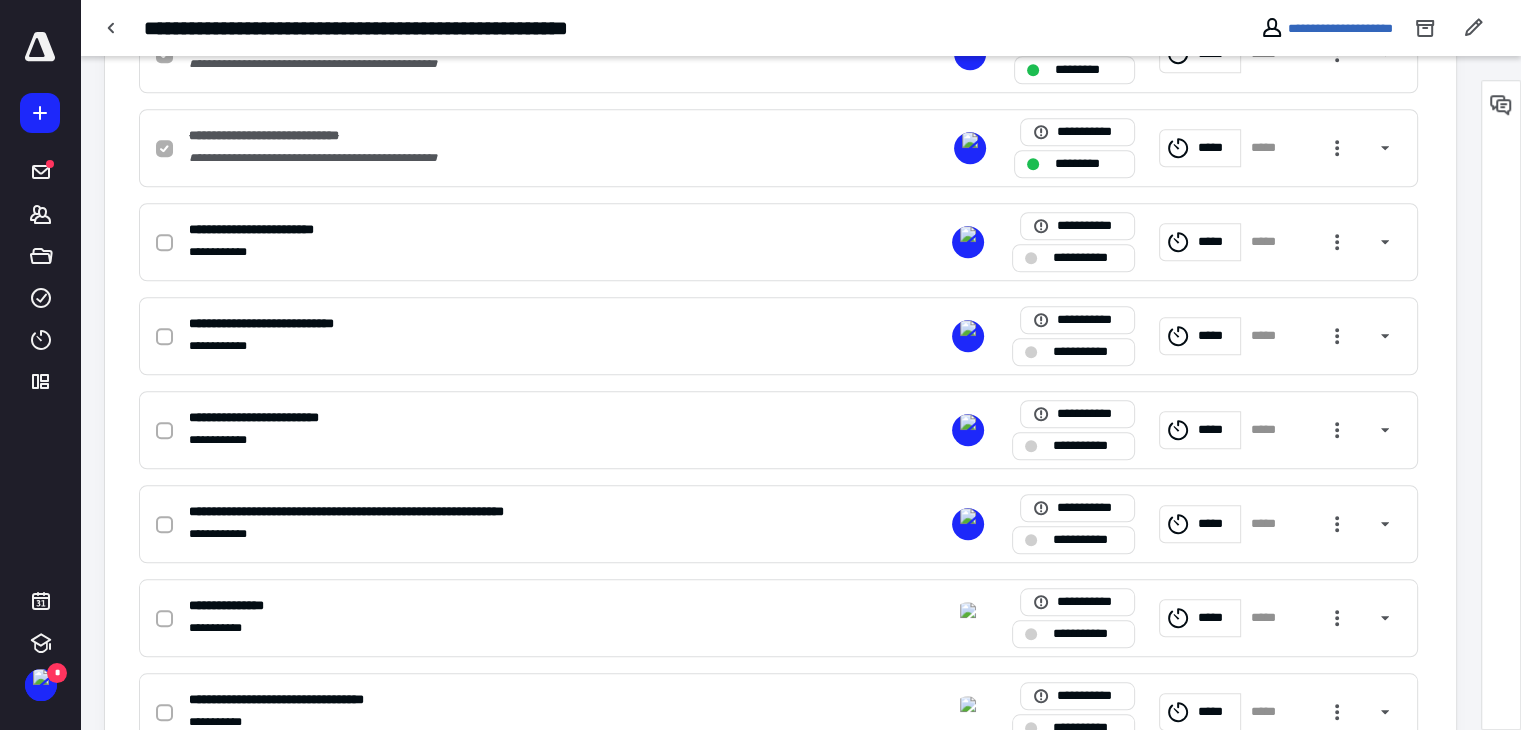 scroll, scrollTop: 1600, scrollLeft: 0, axis: vertical 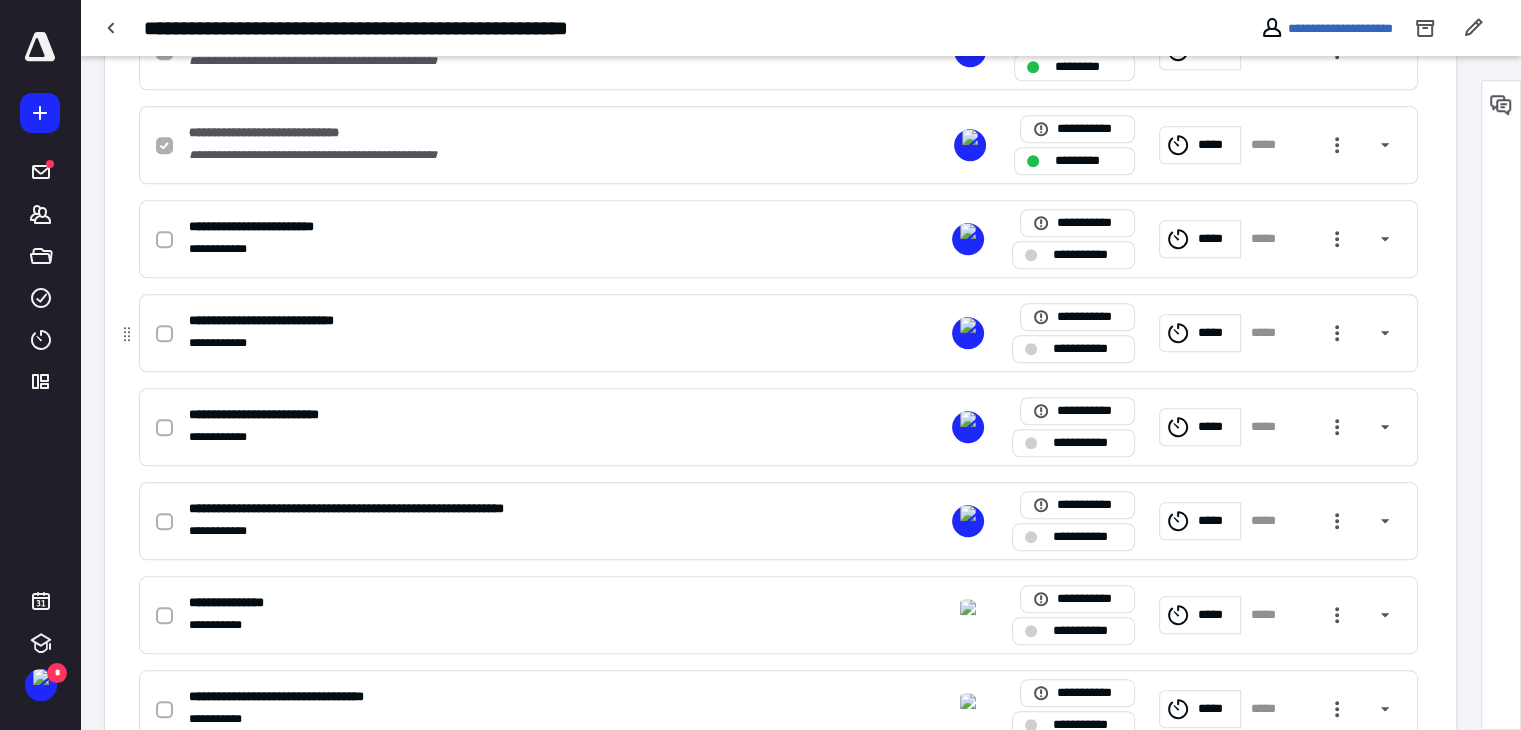 checkbox on "true" 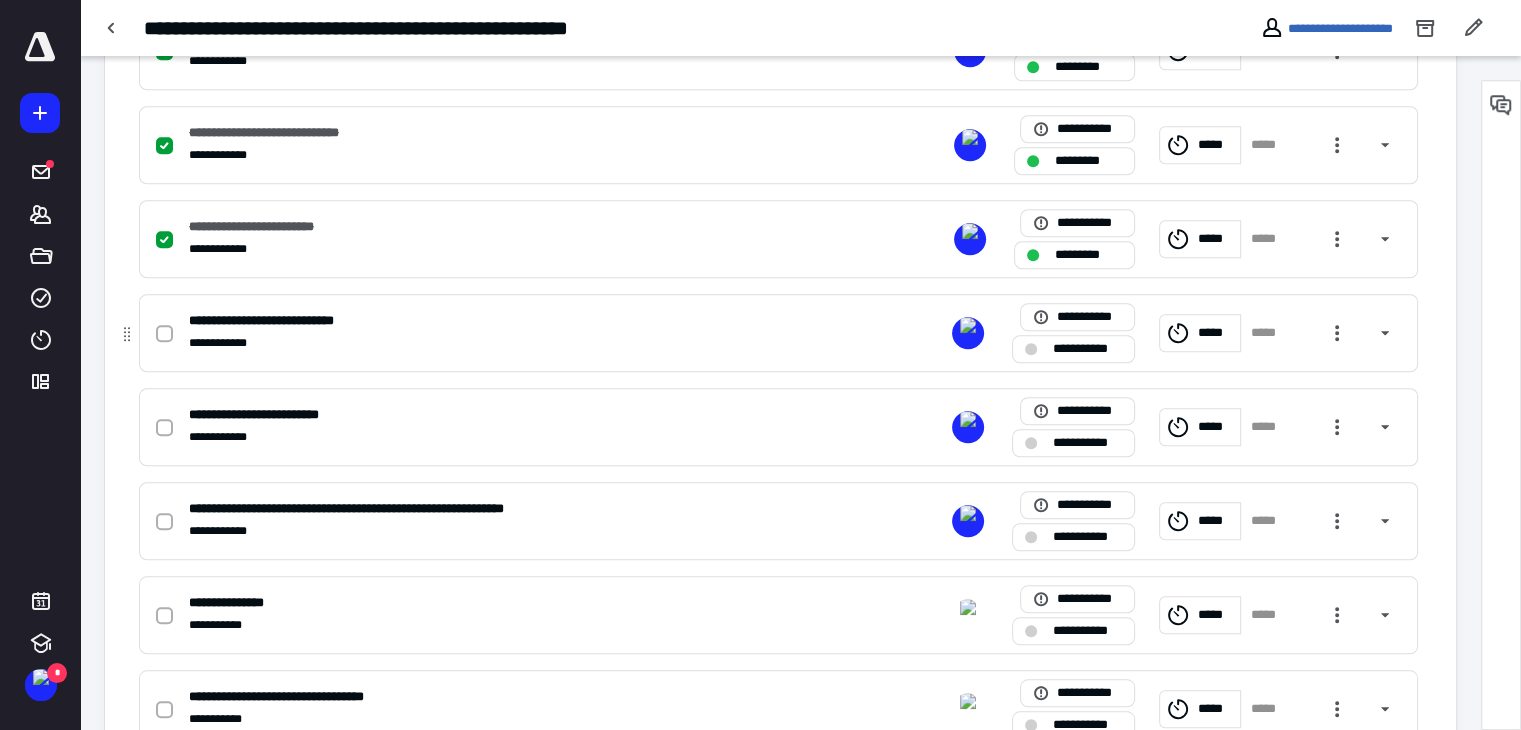 click 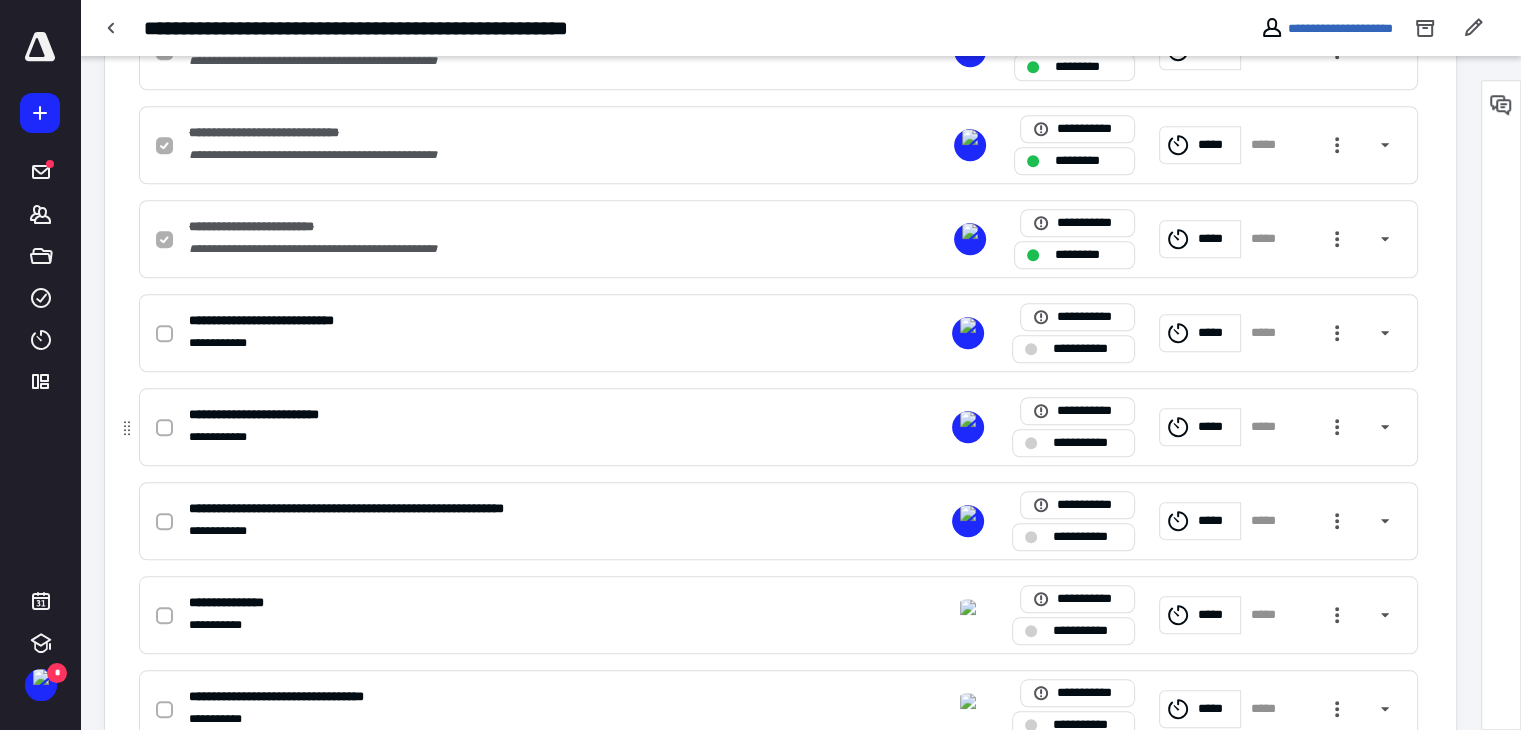 checkbox on "true" 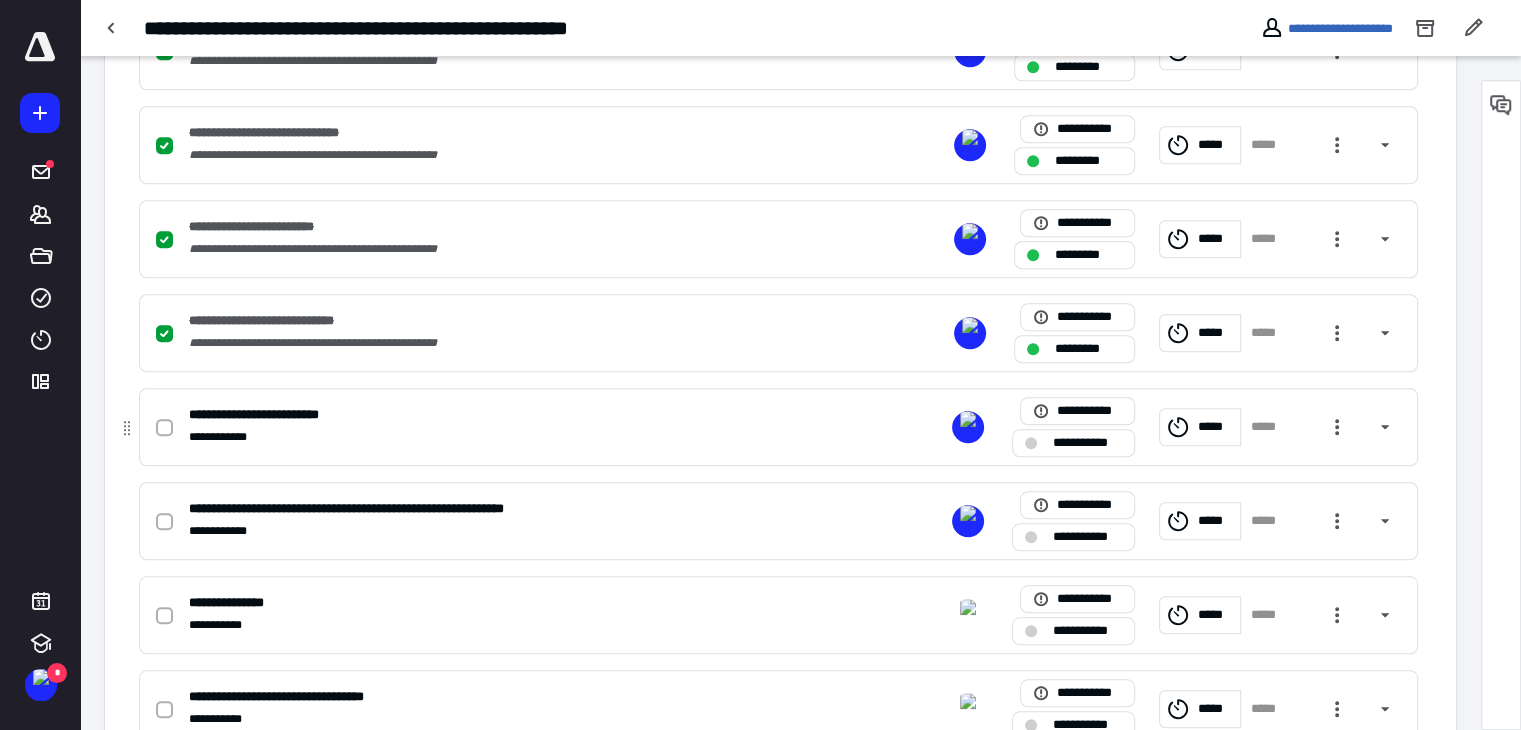 click 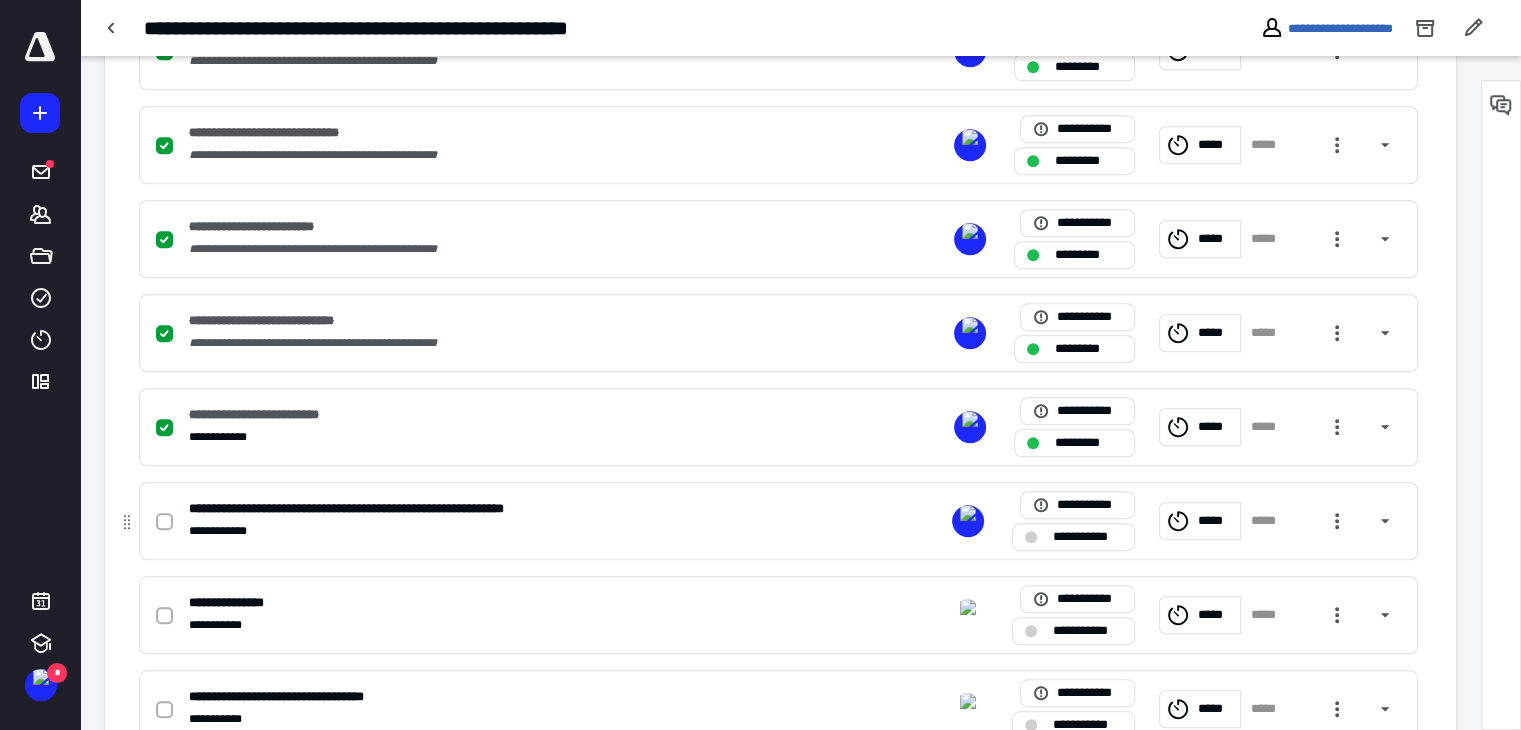 click 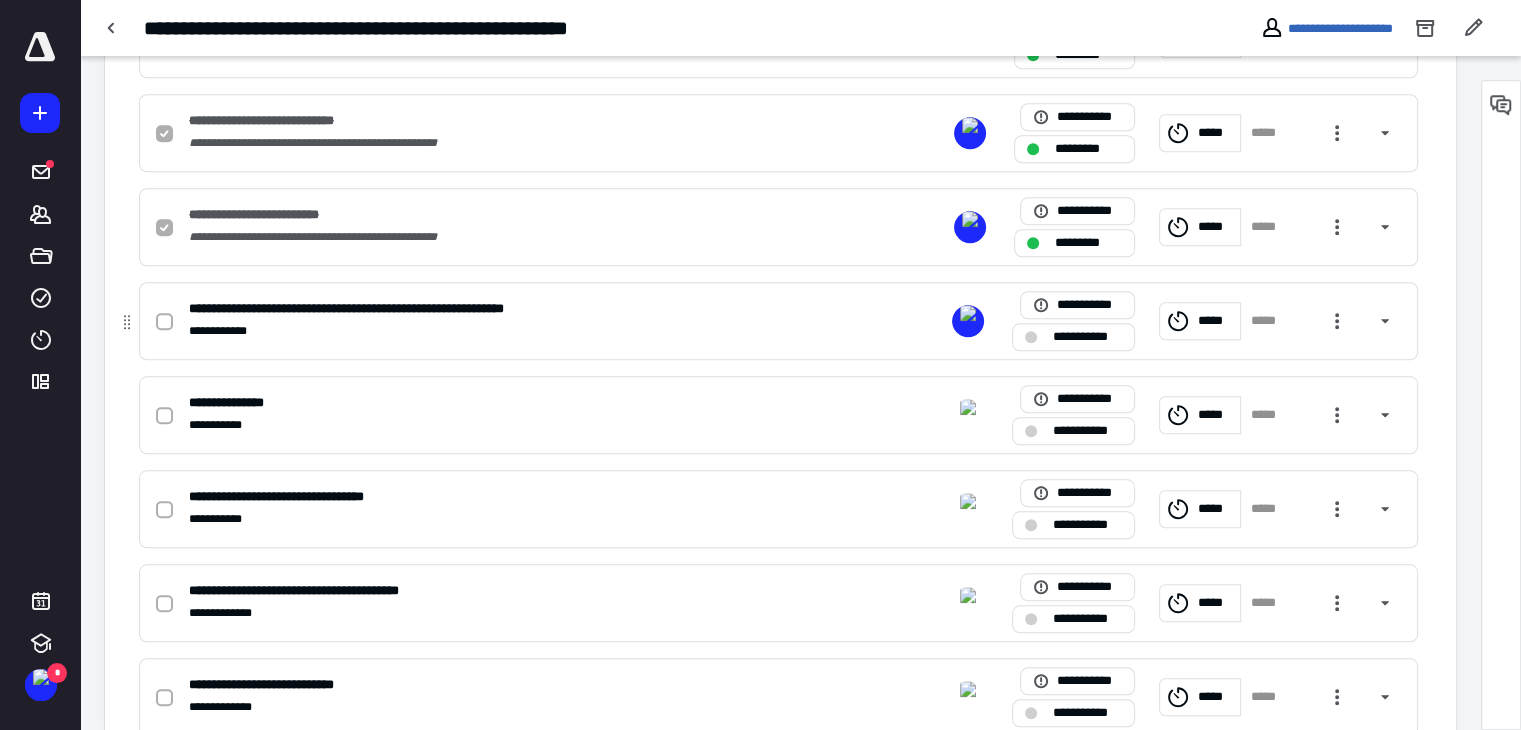 checkbox on "true" 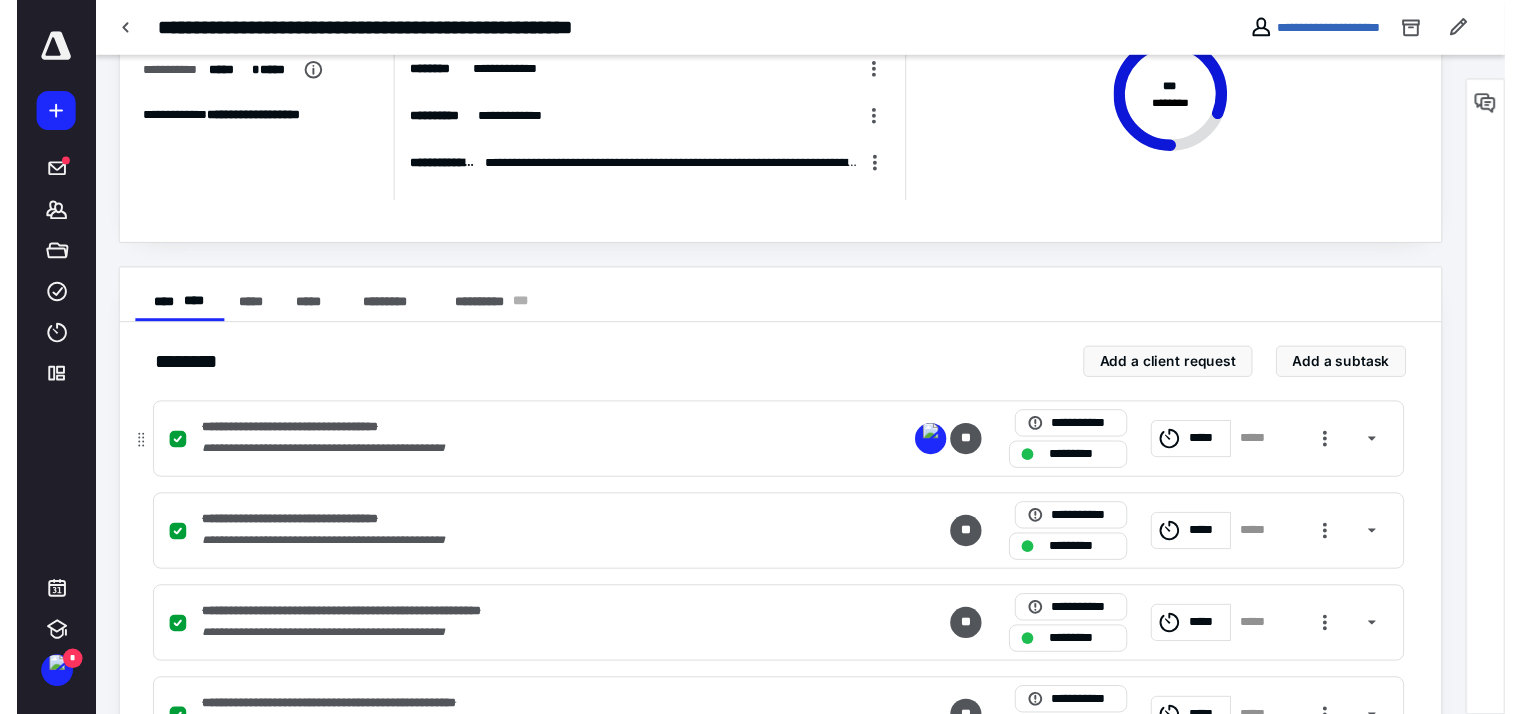 scroll, scrollTop: 0, scrollLeft: 0, axis: both 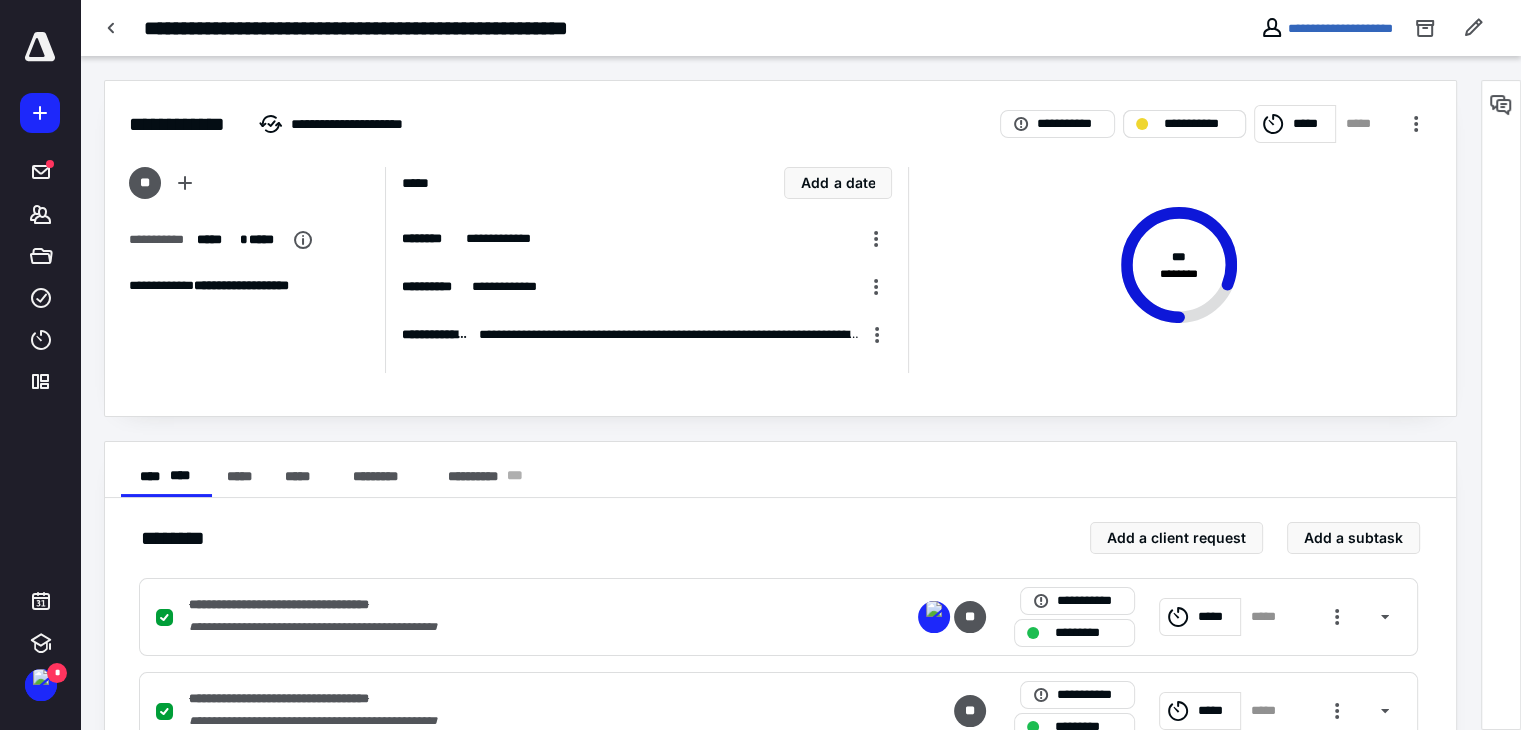 click on "**********" at bounding box center [1184, 124] 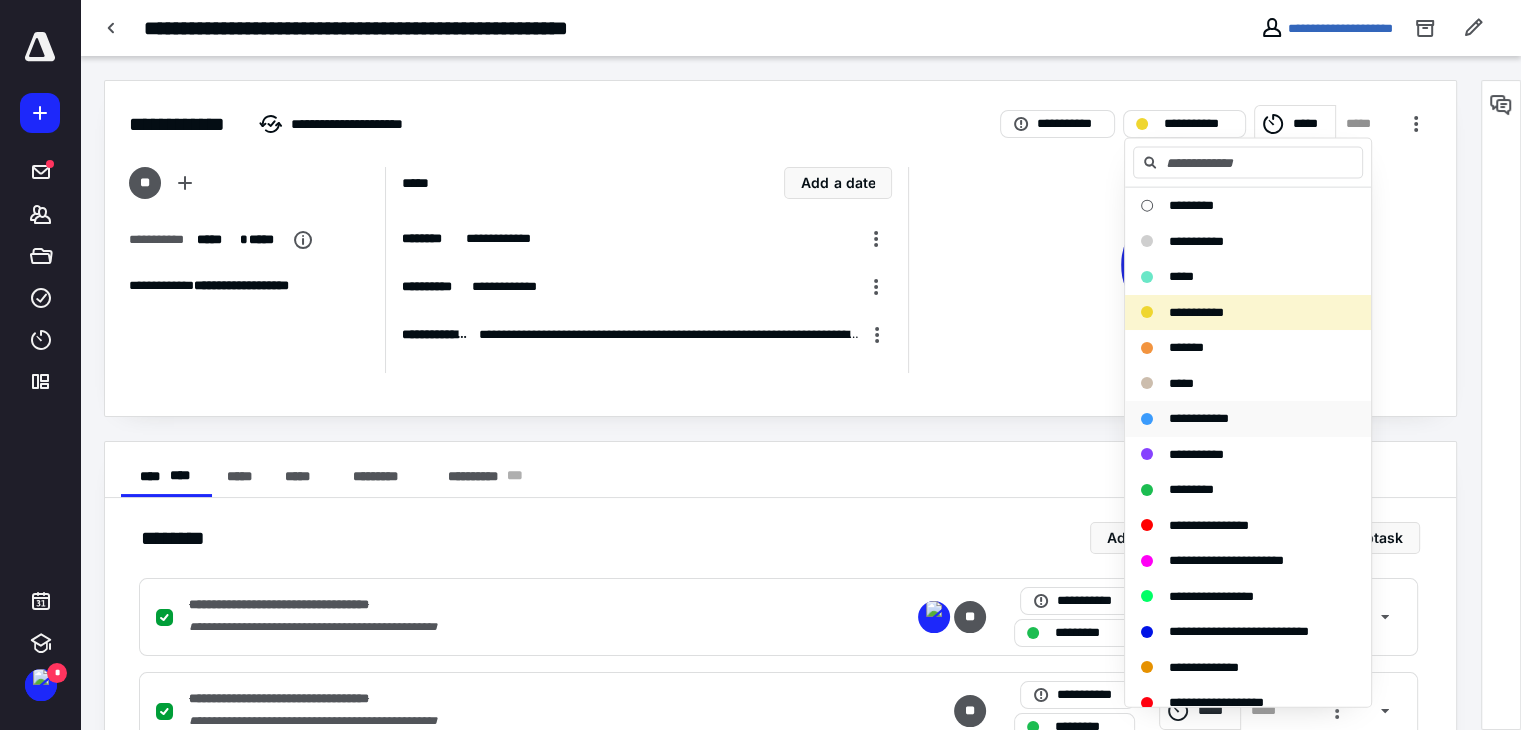 click on "**********" at bounding box center (1199, 418) 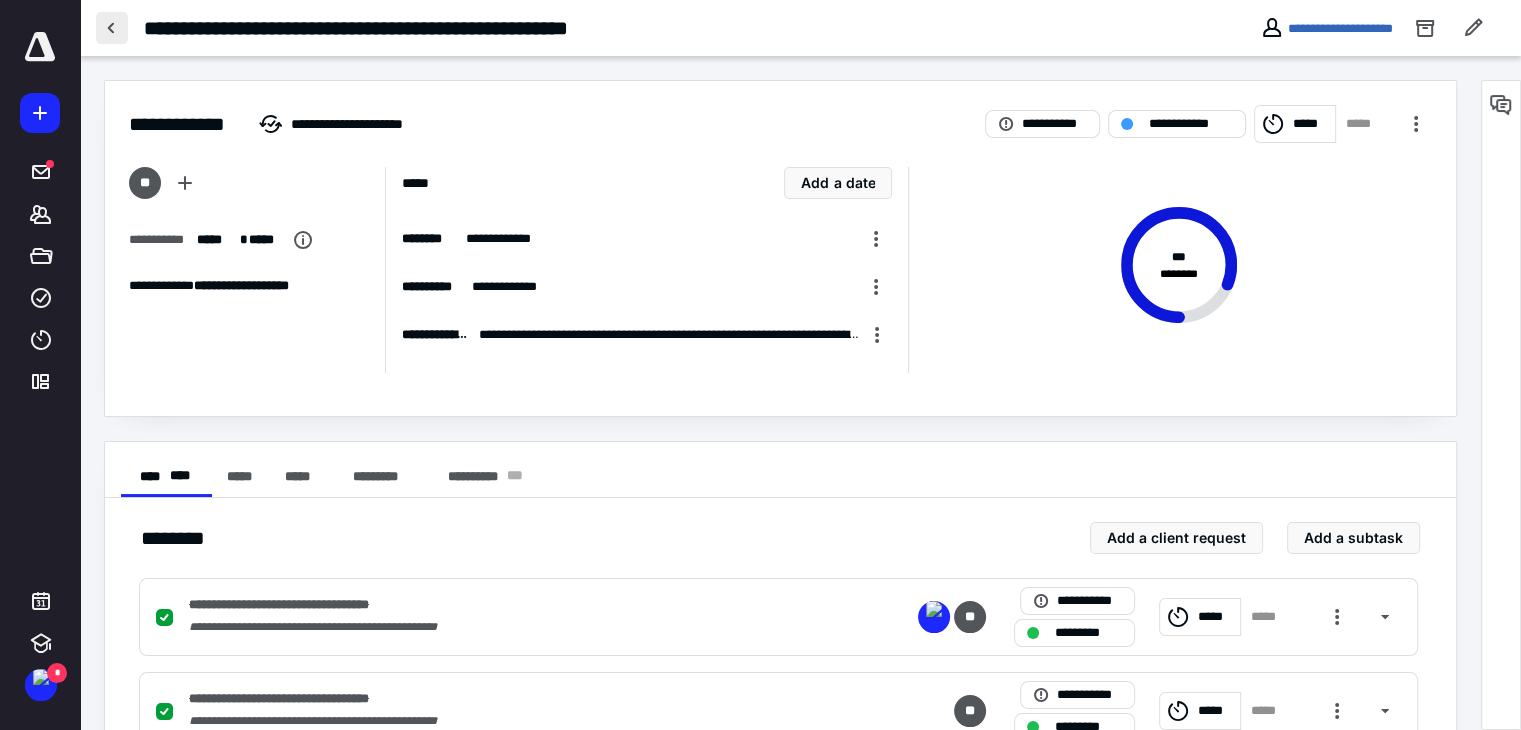 click at bounding box center [112, 28] 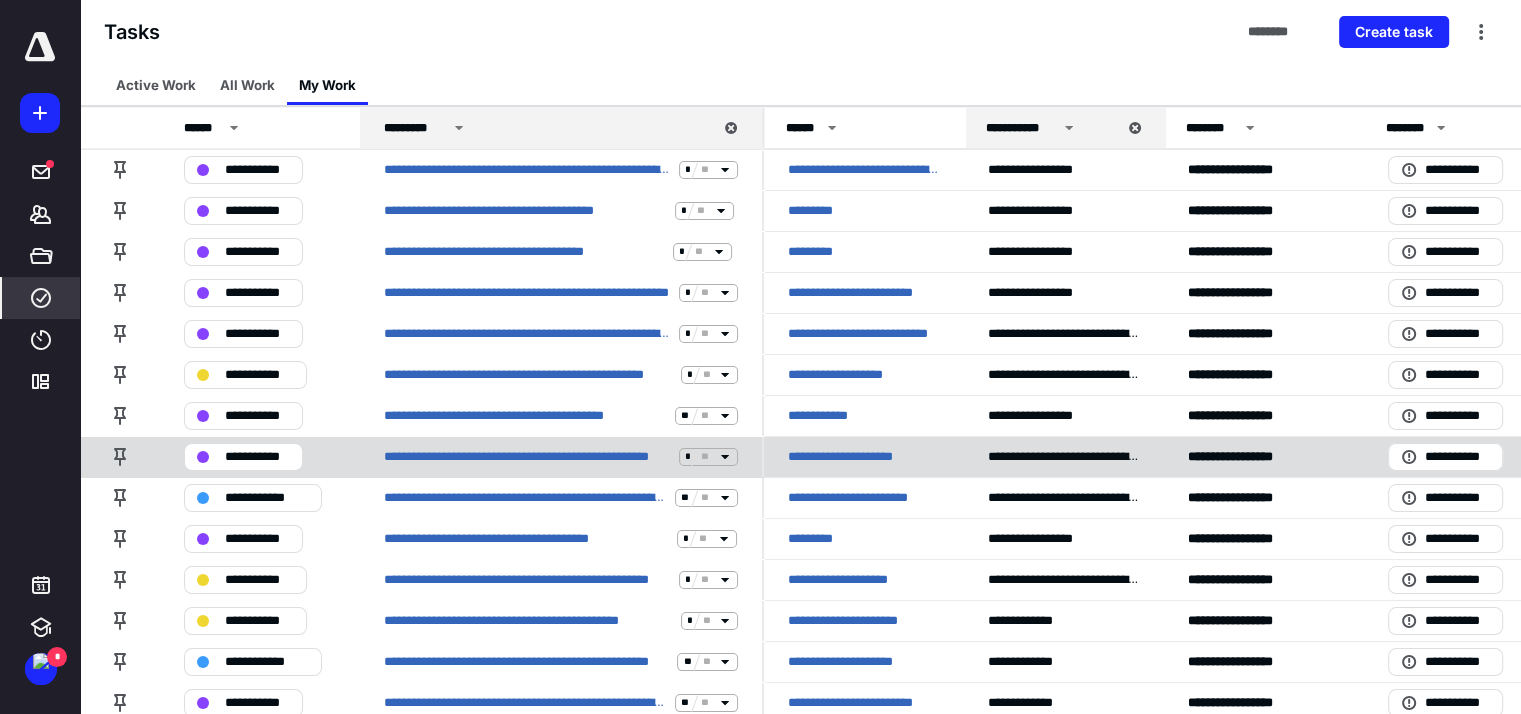 scroll, scrollTop: 100, scrollLeft: 0, axis: vertical 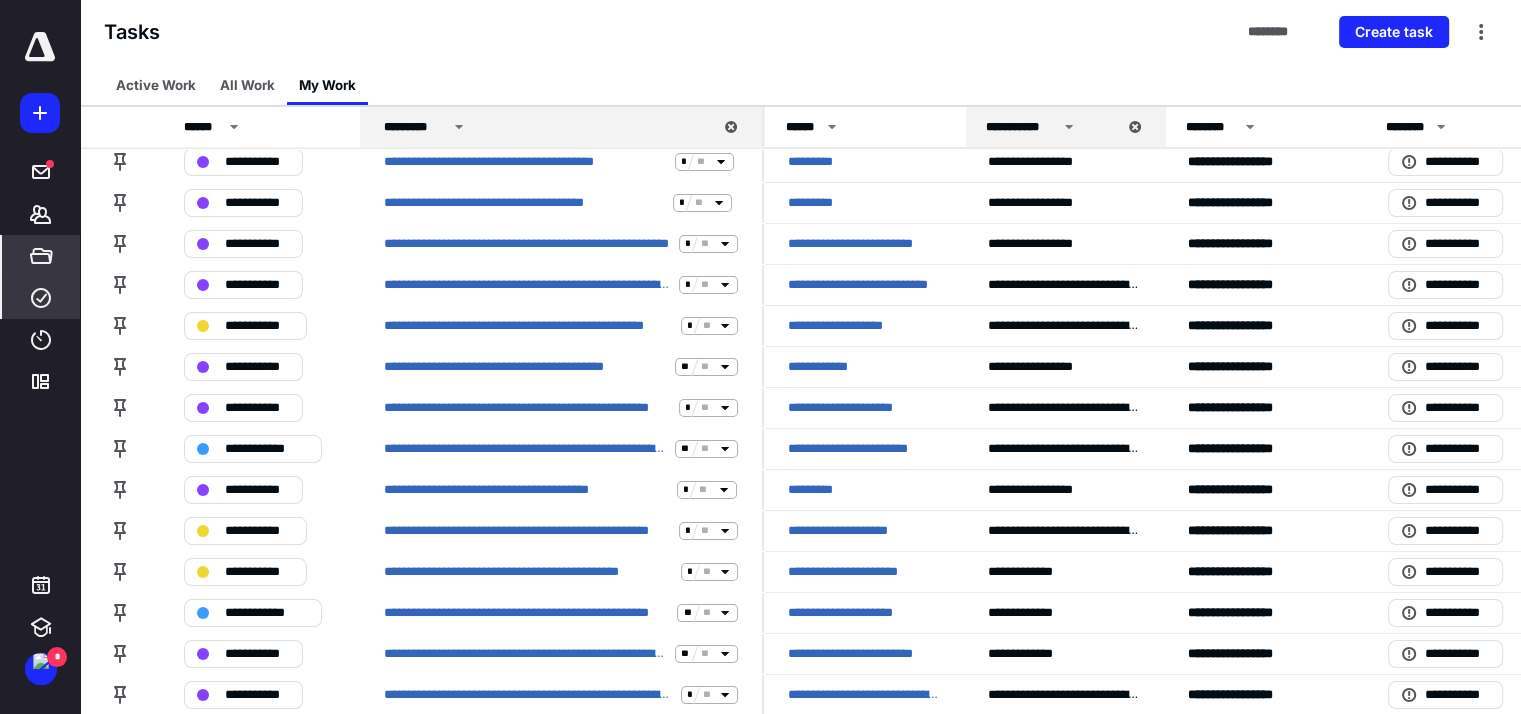 click 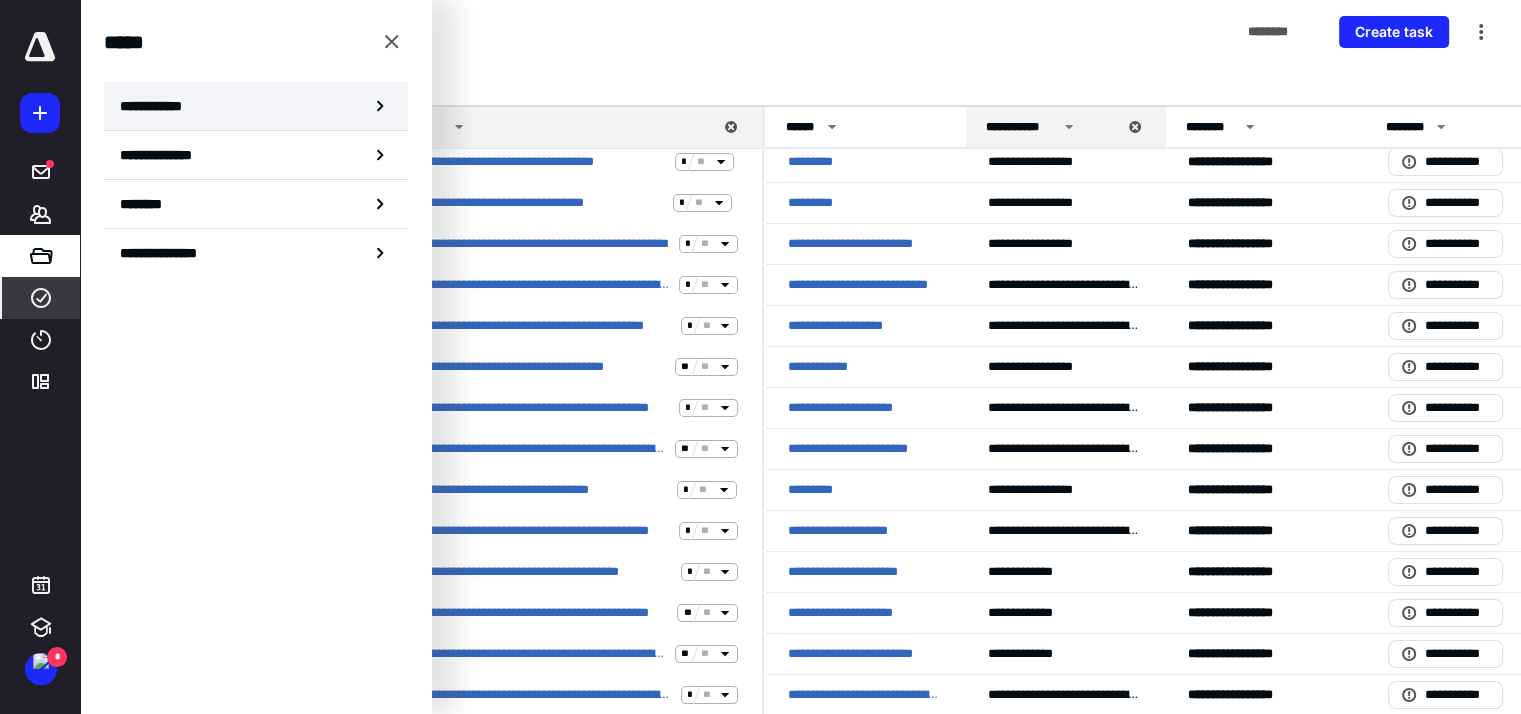 click on "**********" at bounding box center (256, 106) 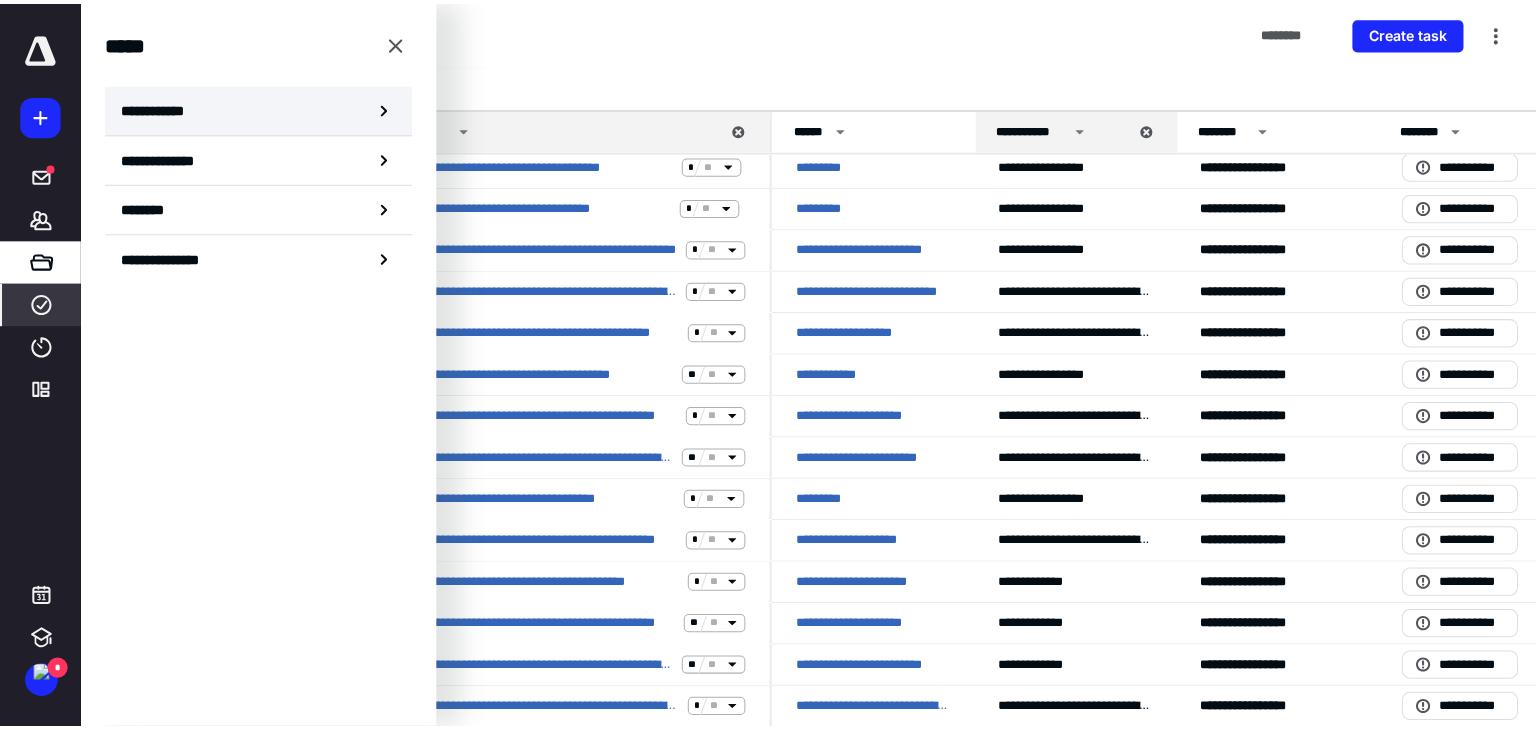 scroll, scrollTop: 0, scrollLeft: 0, axis: both 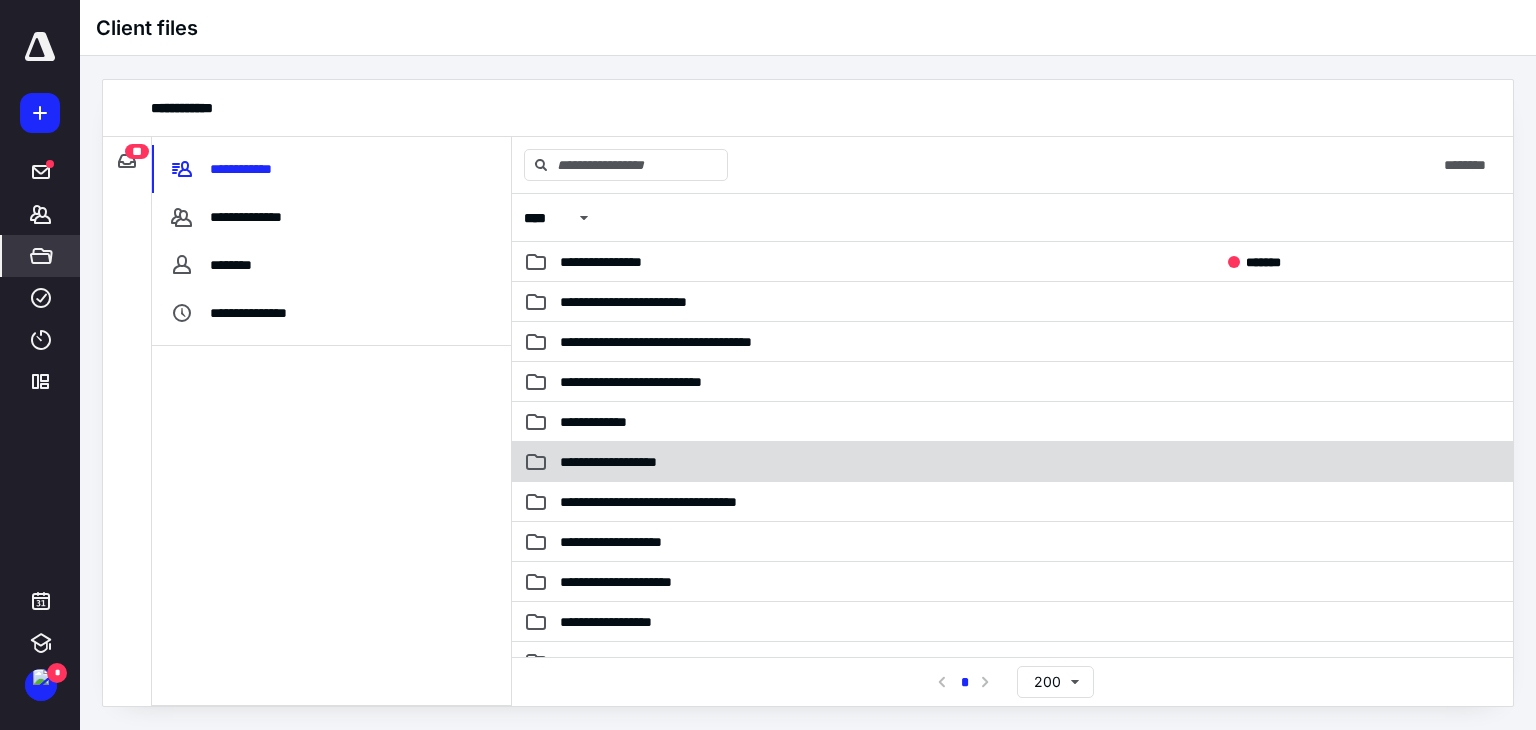 click on "**********" at bounding box center (625, 462) 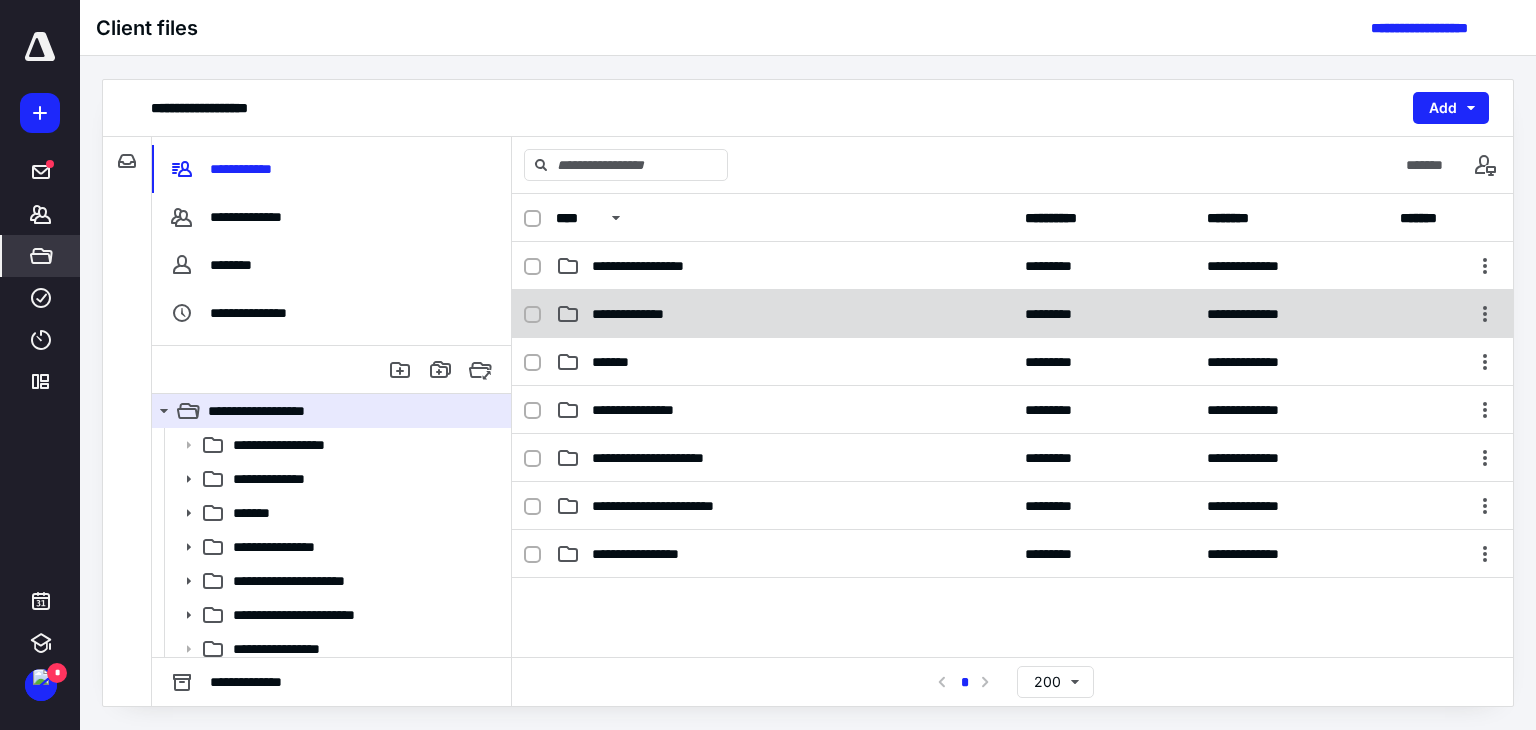 click on "**********" at bounding box center [642, 314] 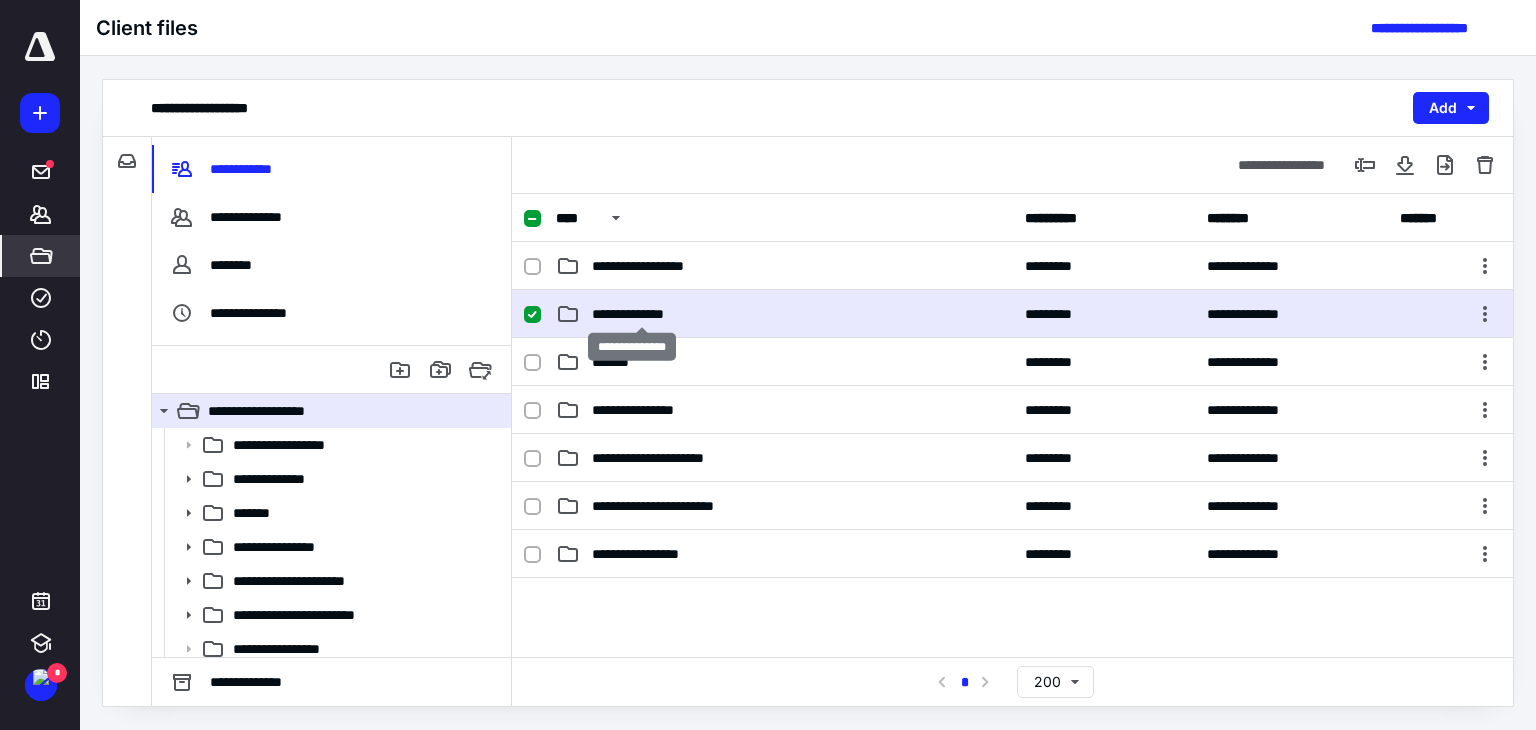 click on "**********" at bounding box center (642, 314) 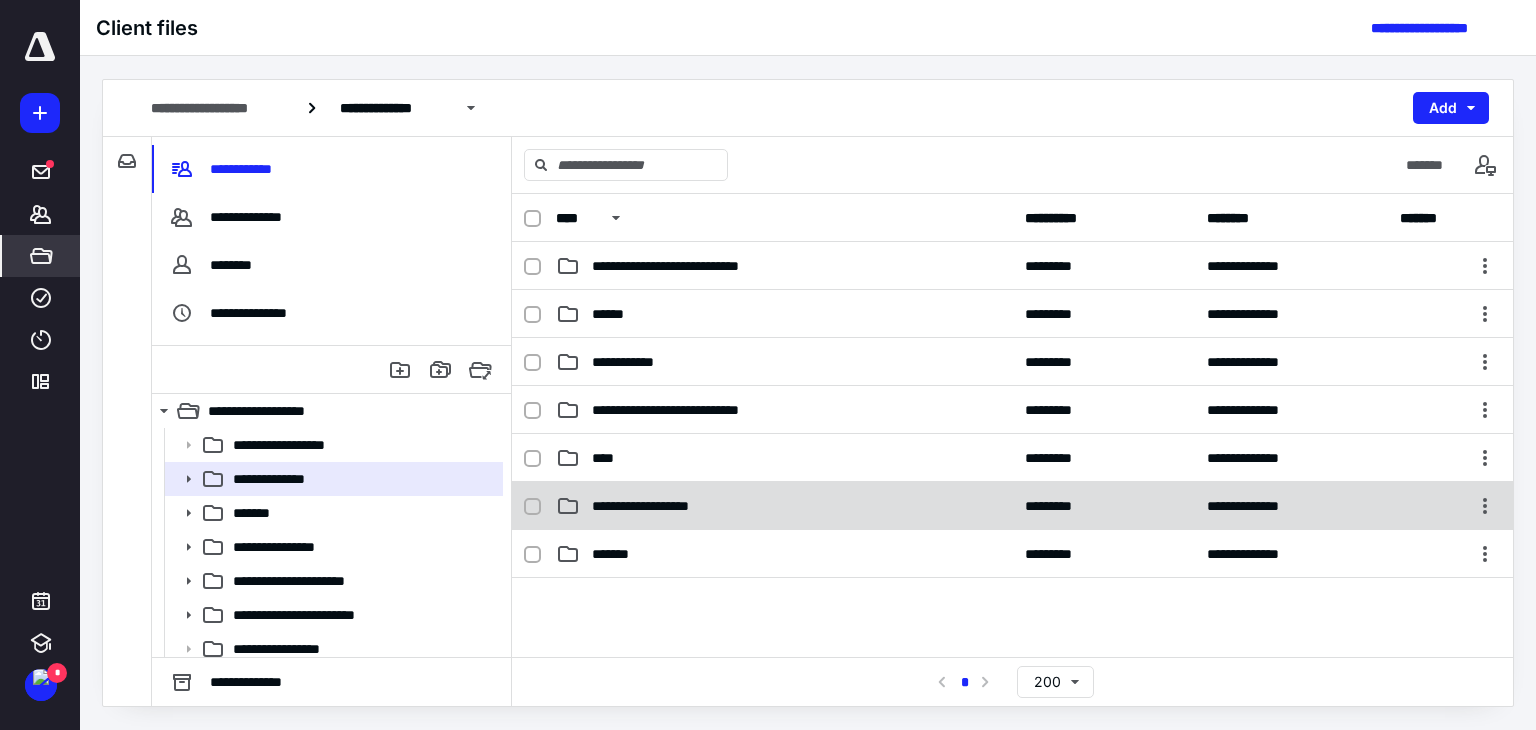 click on "**********" at bounding box center (657, 506) 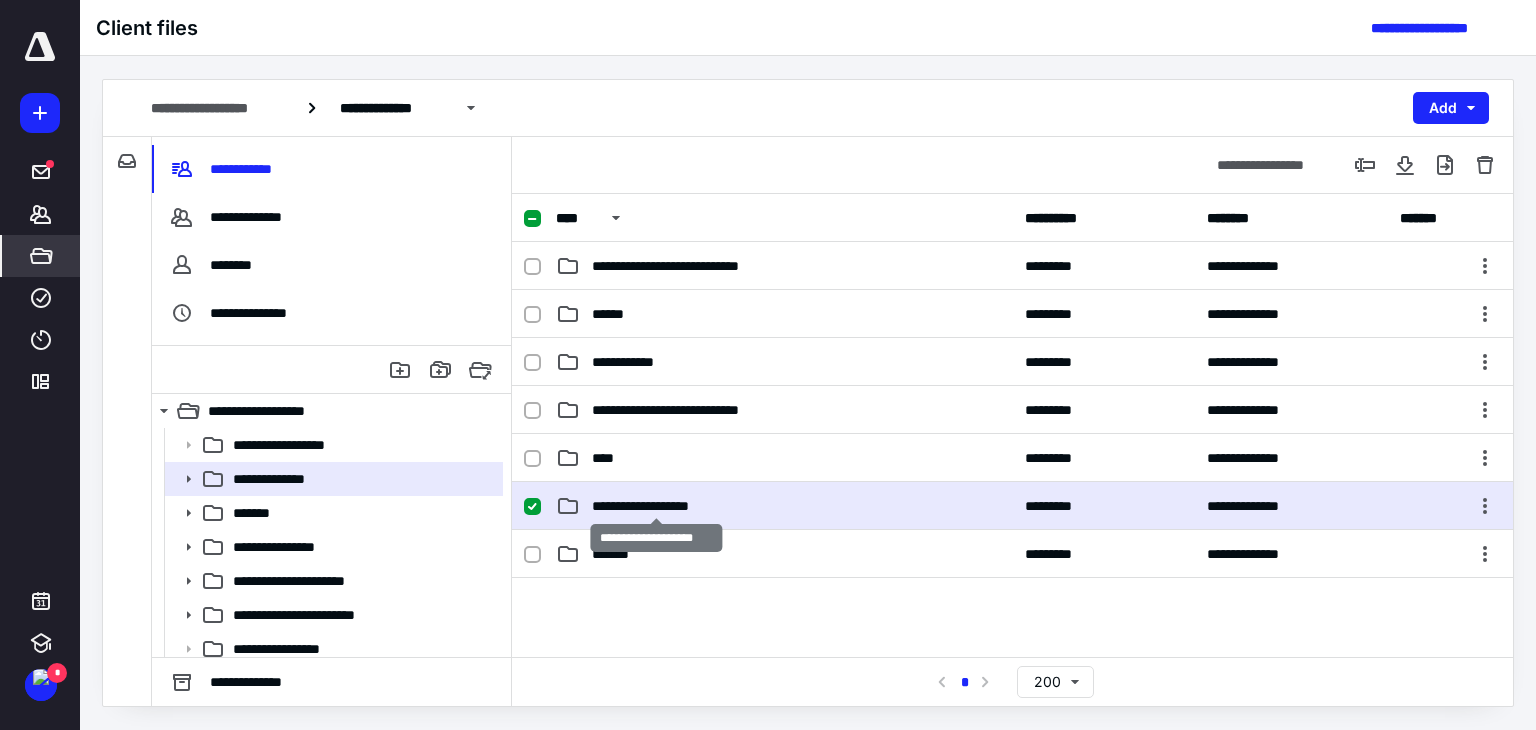 click on "**********" at bounding box center (657, 506) 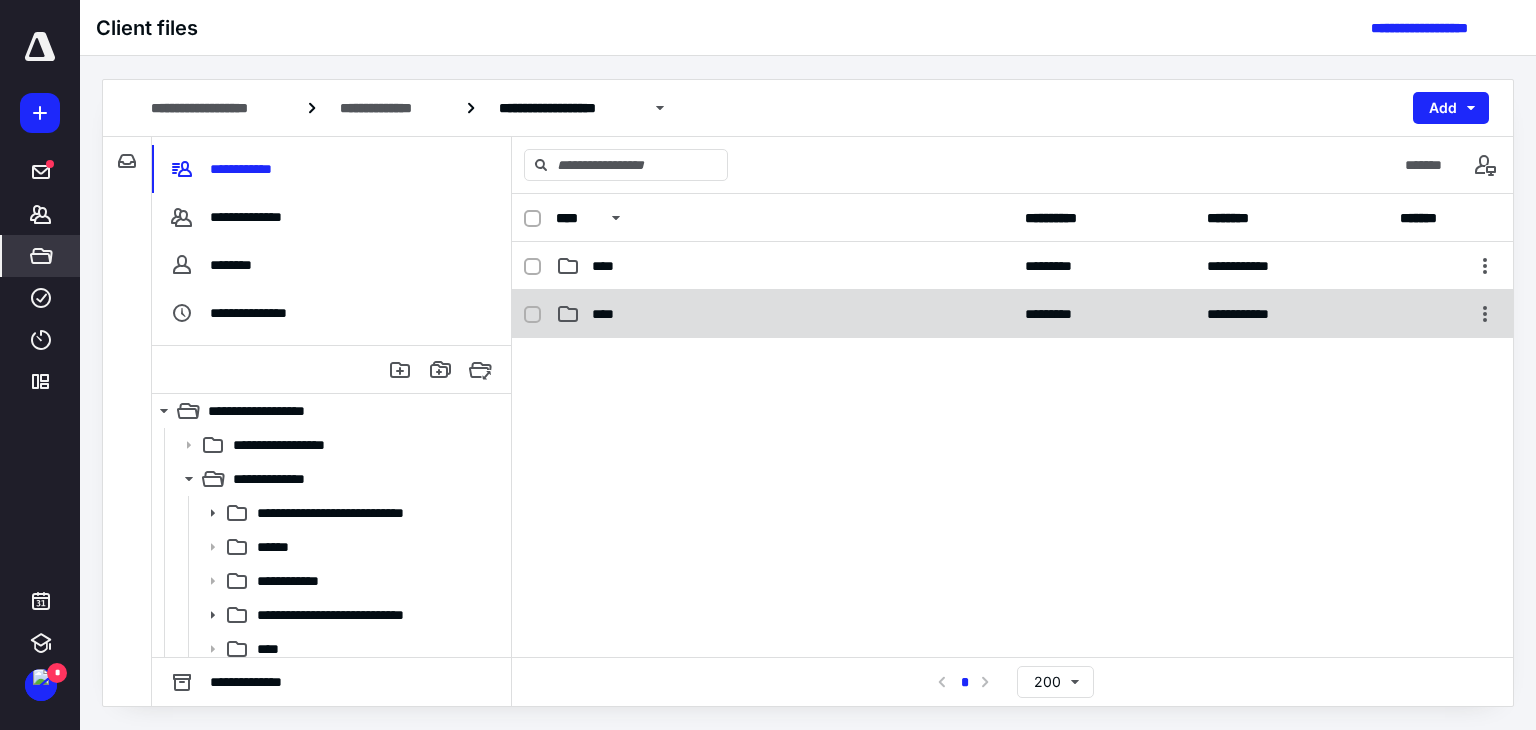 click on "****" at bounding box center [784, 314] 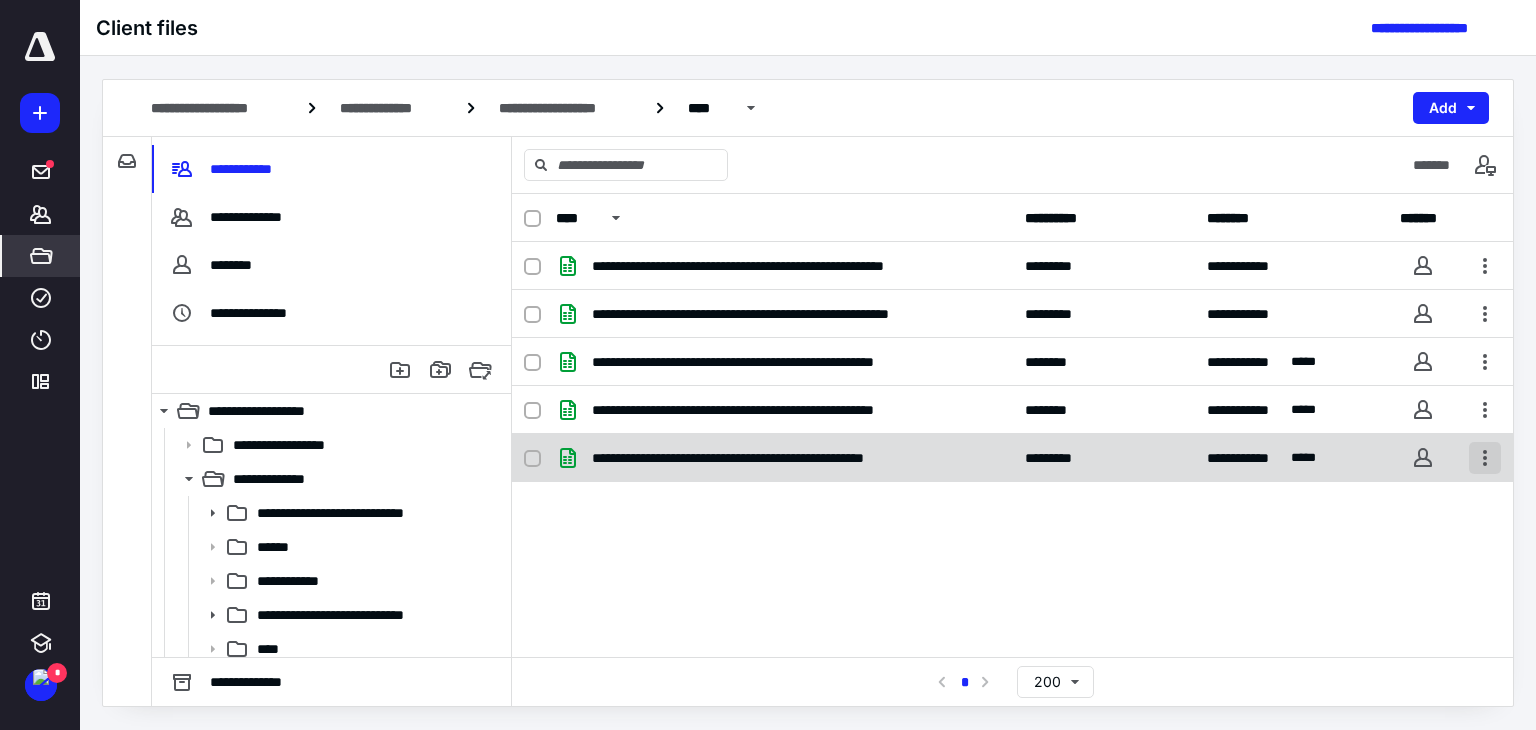 click at bounding box center (1485, 458) 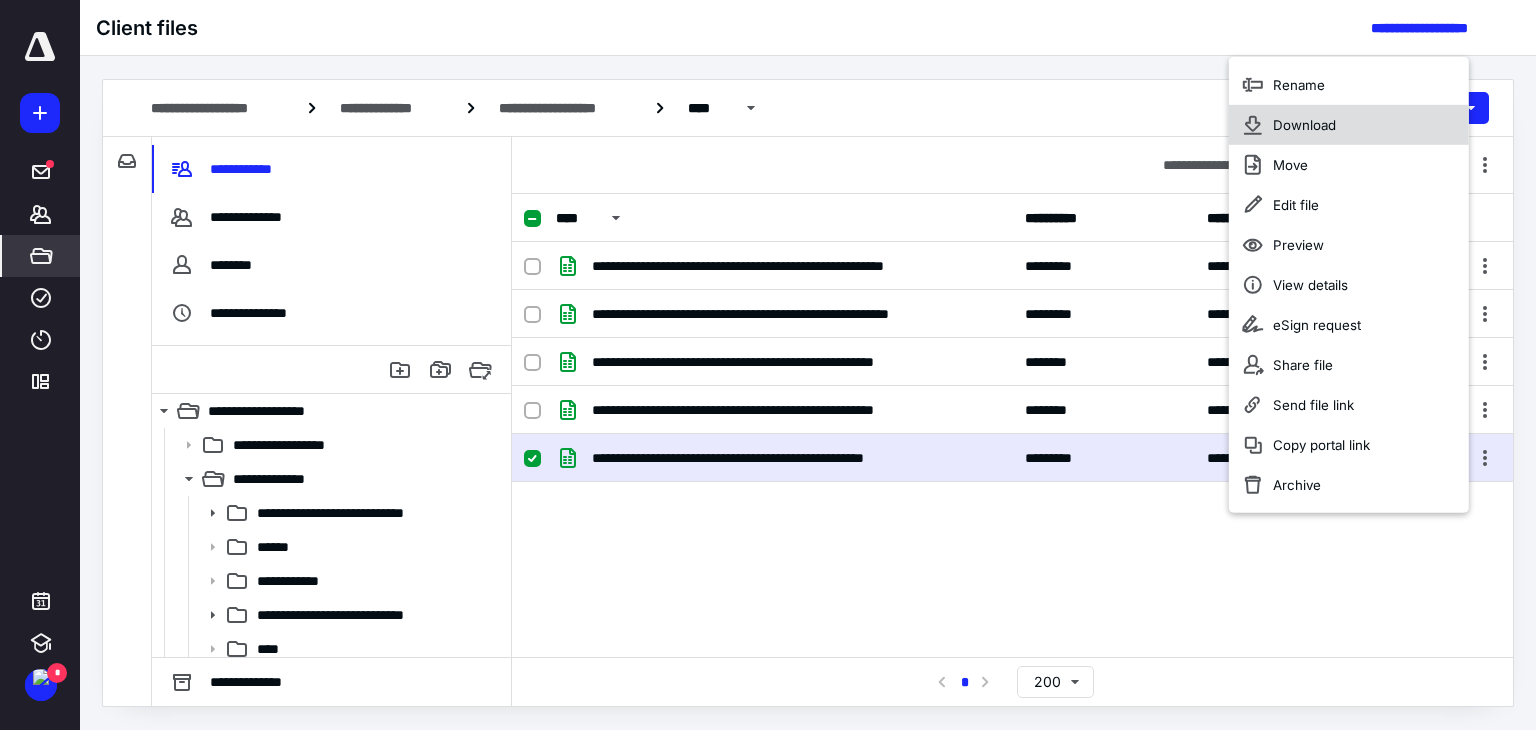 click on "Download" at bounding box center [1304, 125] 